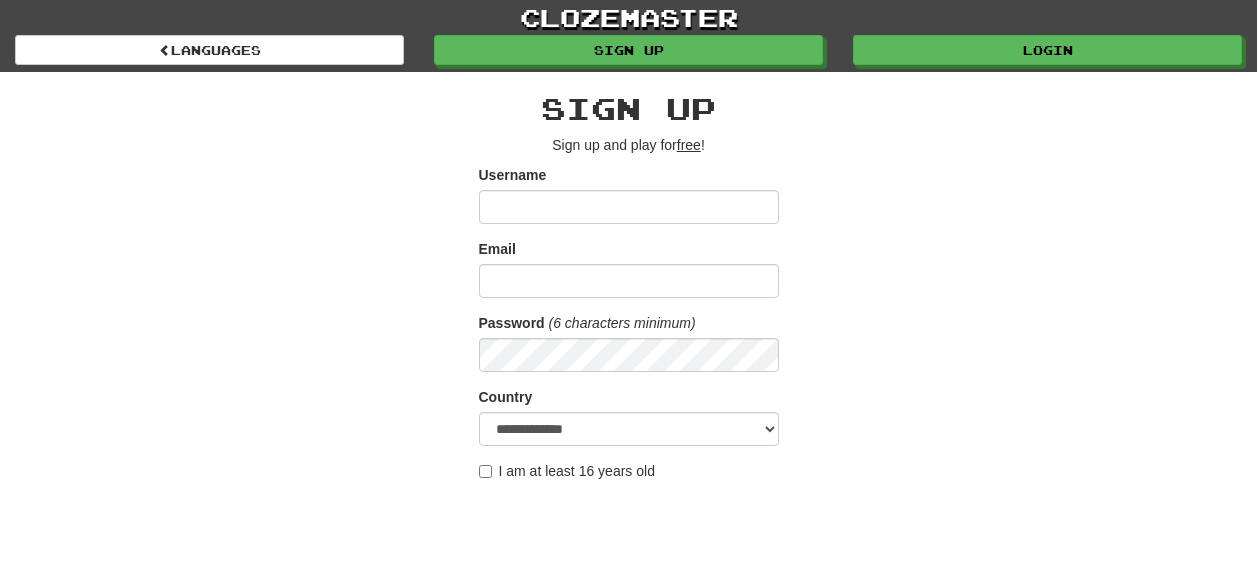 scroll, scrollTop: 0, scrollLeft: 0, axis: both 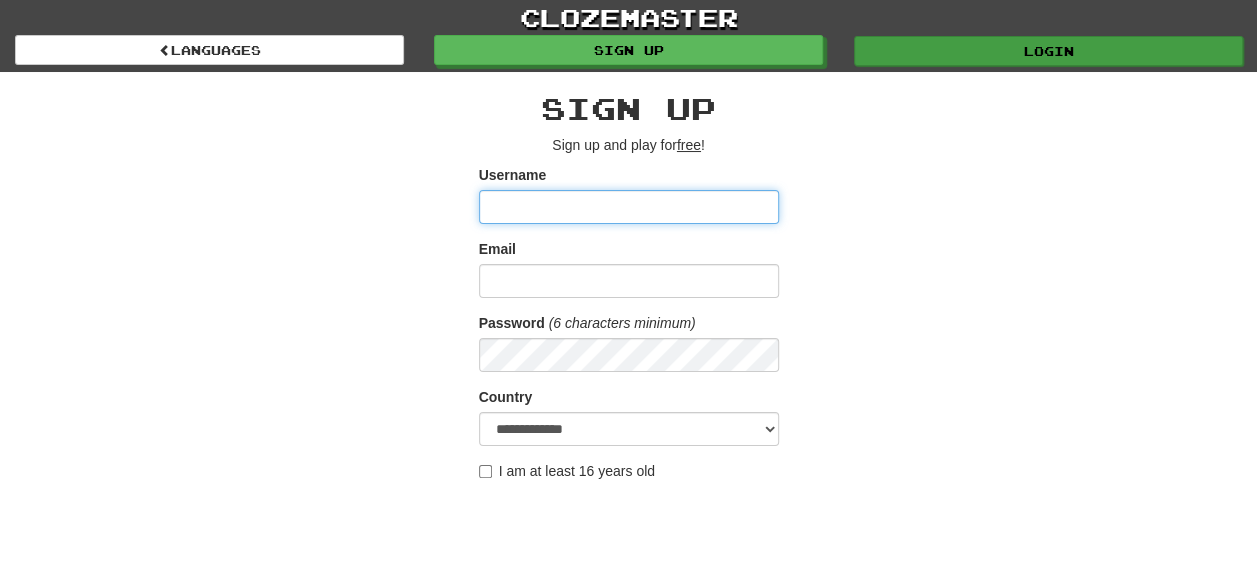 type on "********" 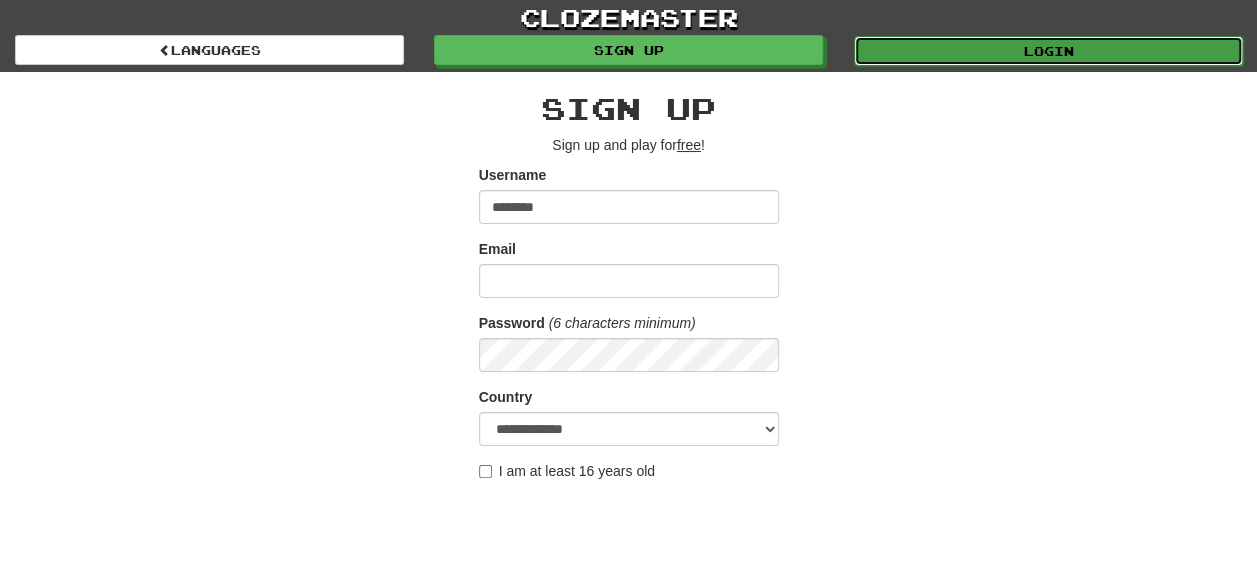 click on "Login" at bounding box center (1048, 51) 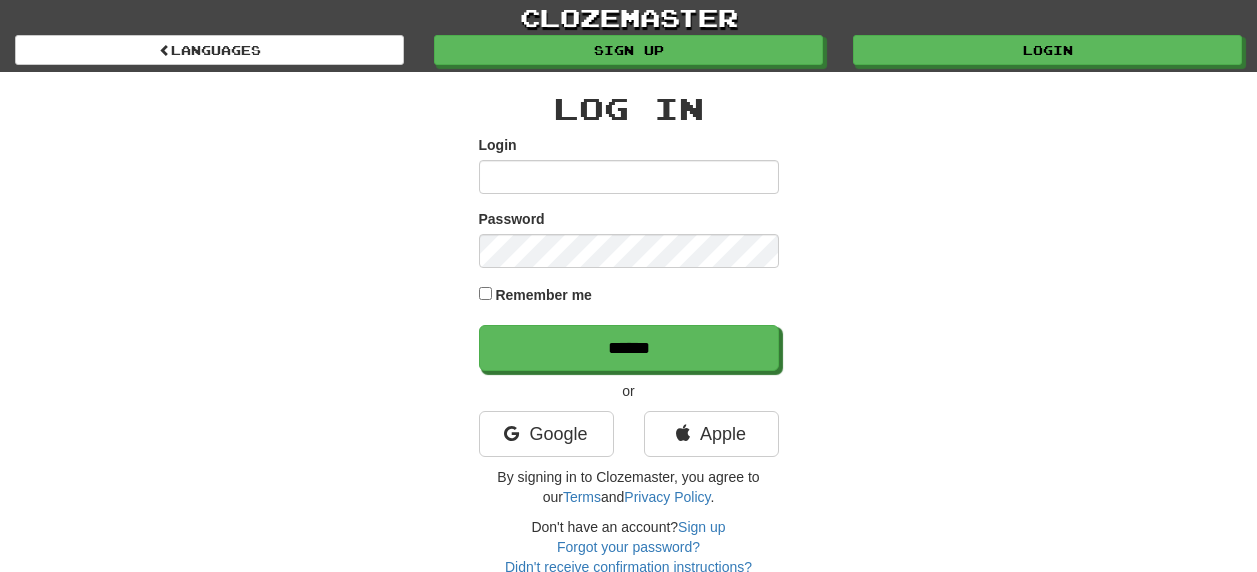 scroll, scrollTop: 0, scrollLeft: 0, axis: both 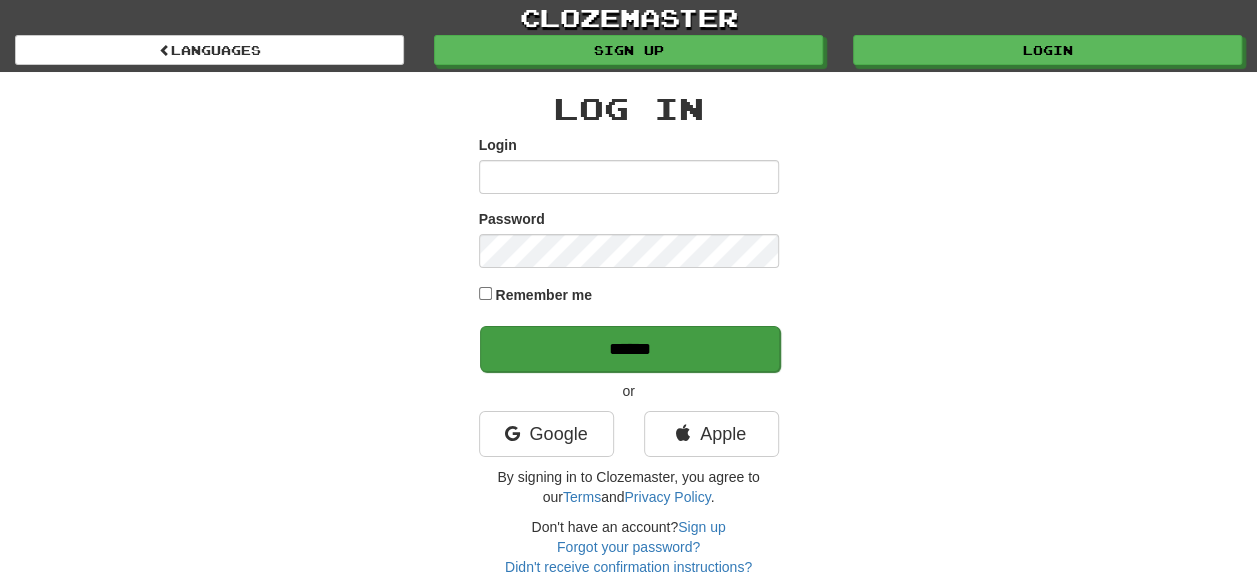 type on "********" 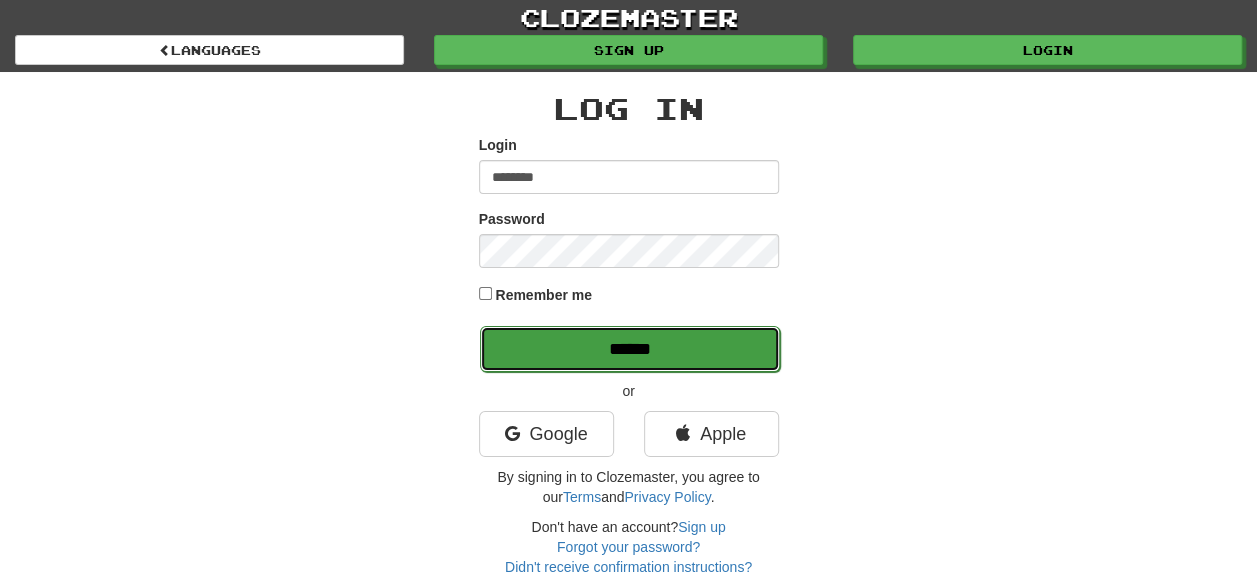 click on "******" at bounding box center [630, 349] 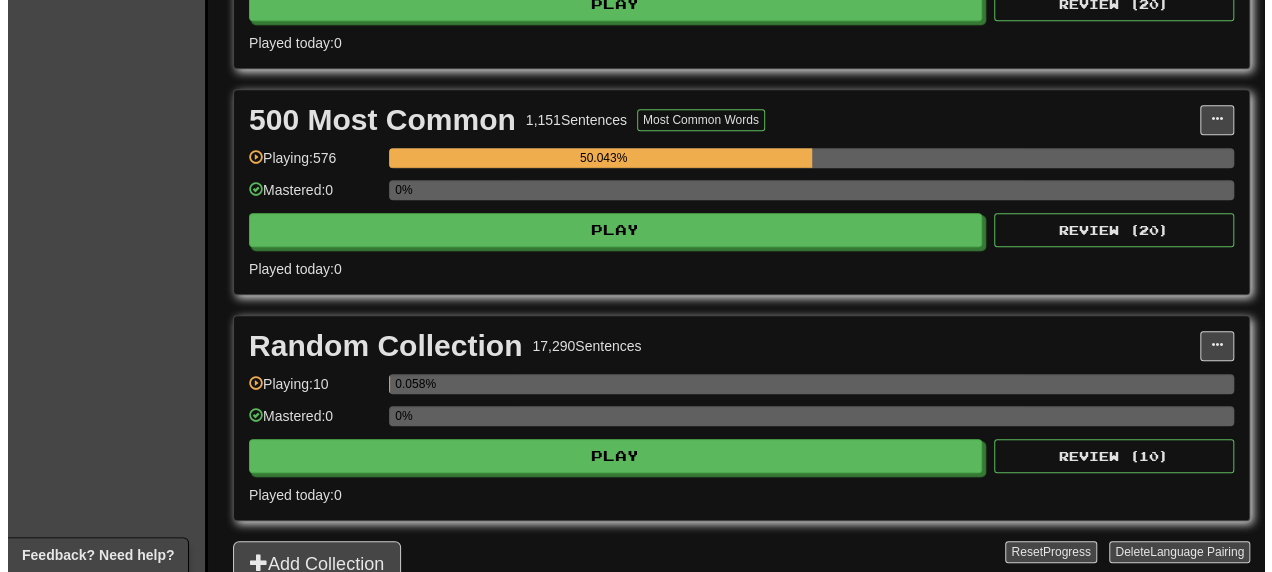 scroll, scrollTop: 600, scrollLeft: 0, axis: vertical 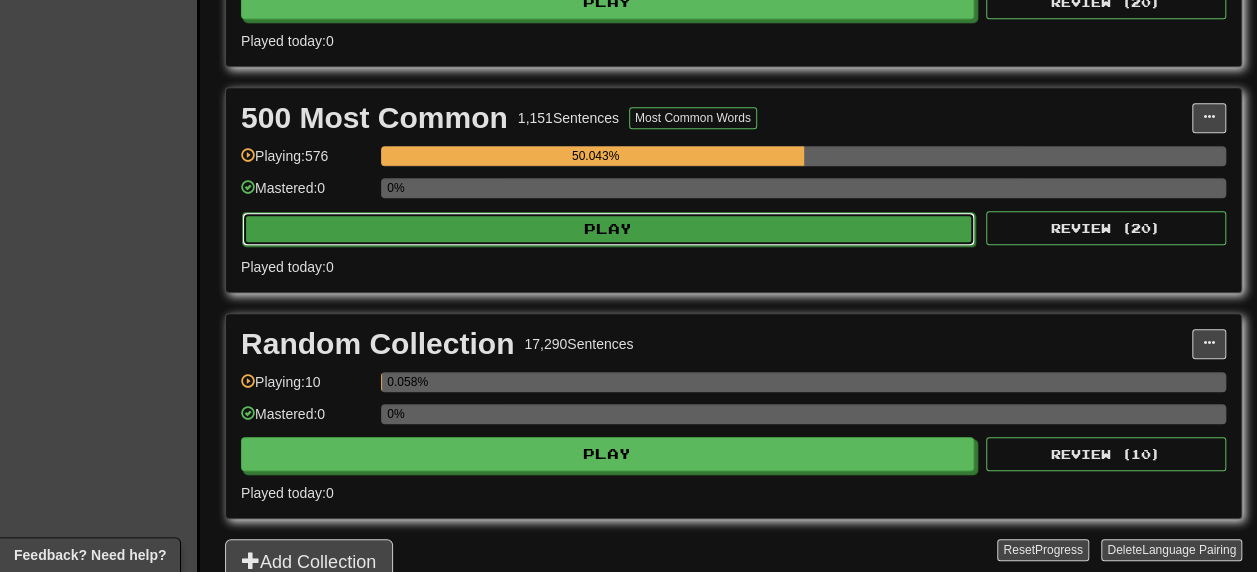 click on "Play" at bounding box center [608, 229] 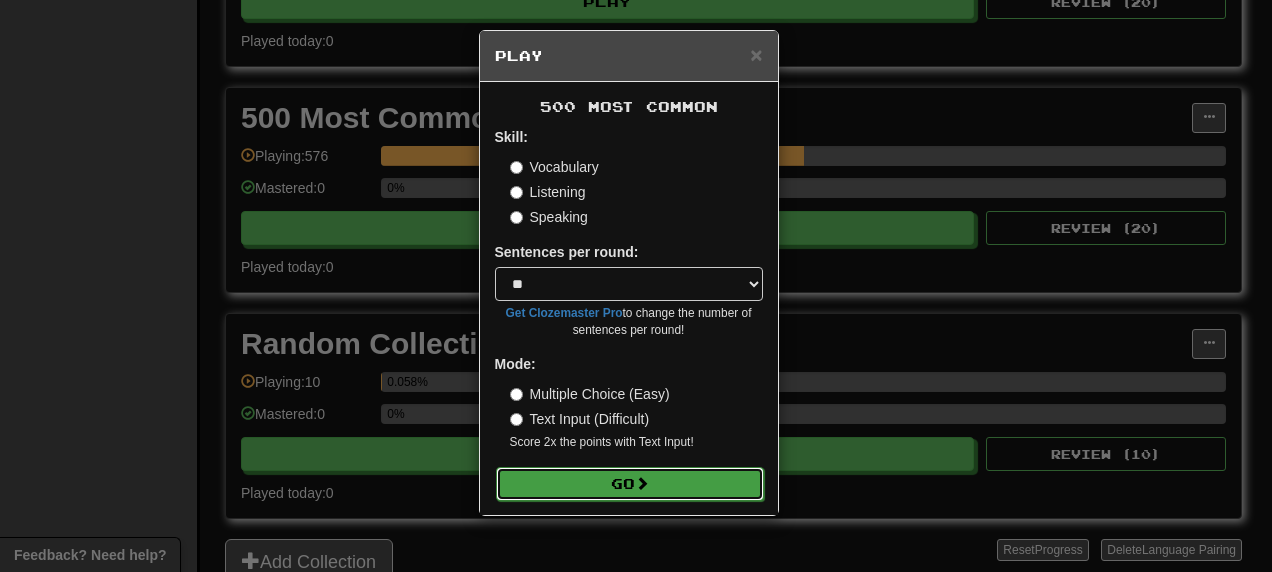 click at bounding box center (642, 483) 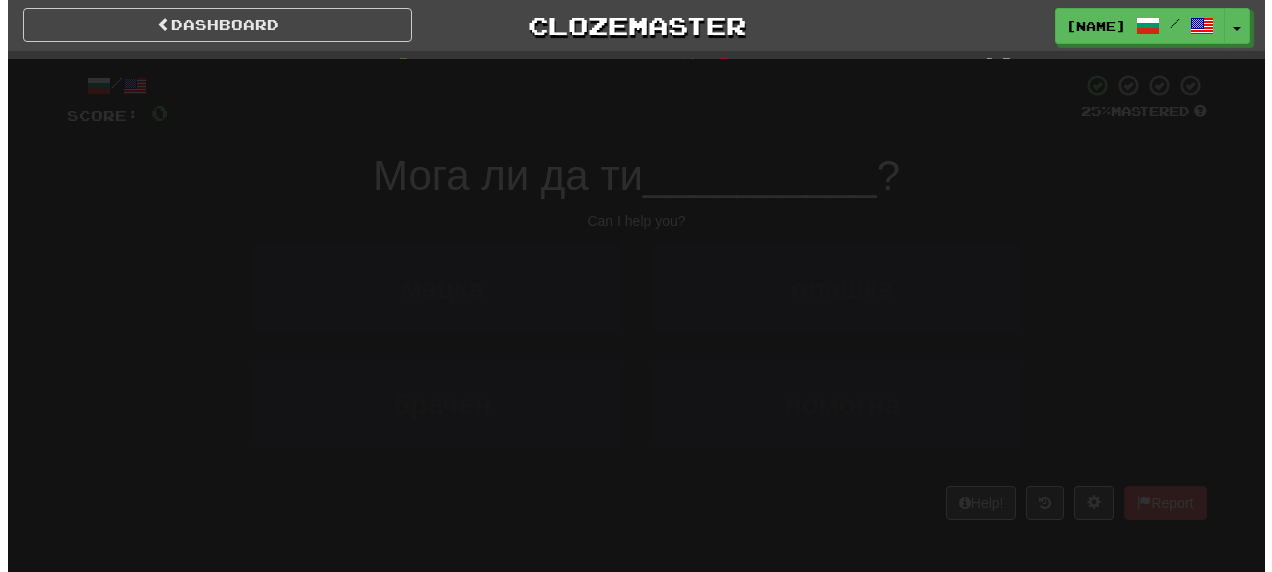 scroll, scrollTop: 0, scrollLeft: 0, axis: both 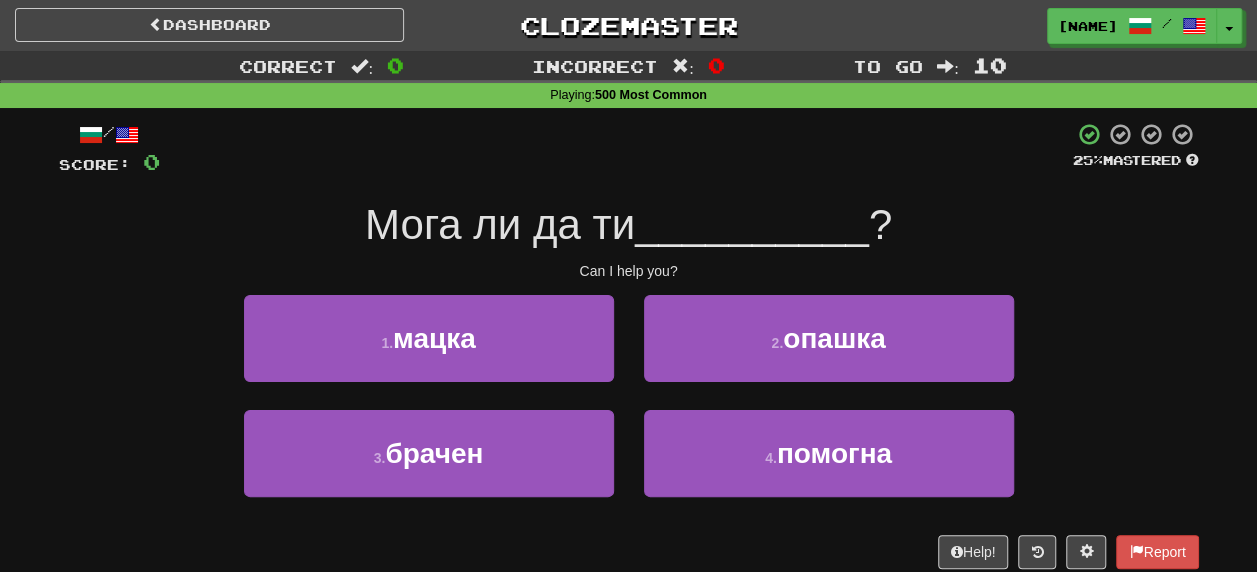 click on "3 . брачен 4 . помогна" at bounding box center (629, 467) 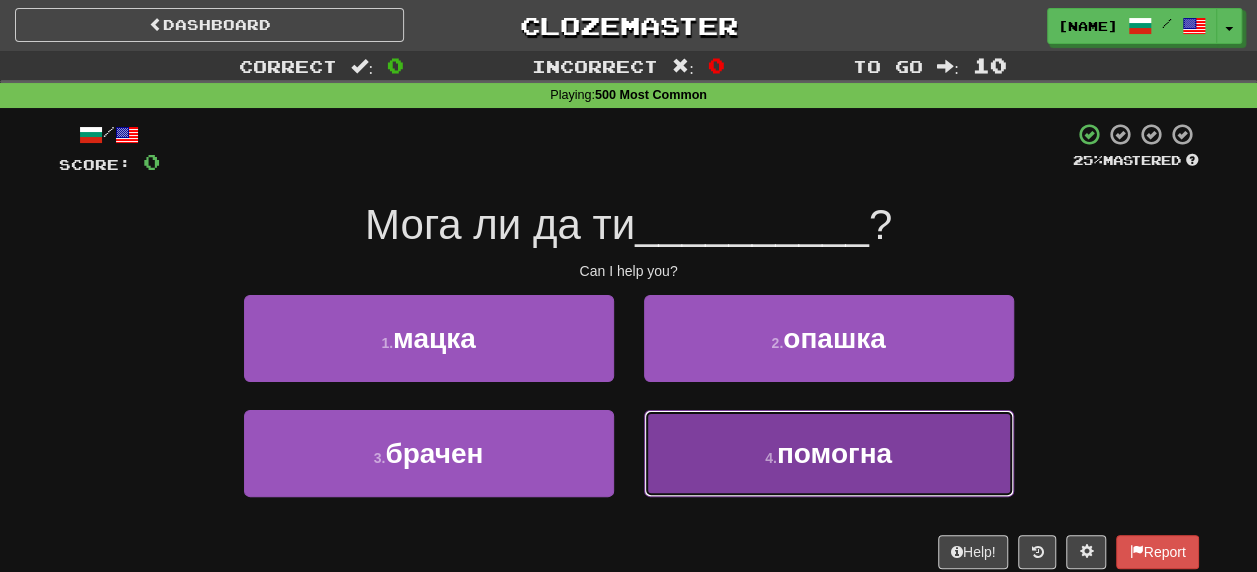 click on "помогна" at bounding box center (834, 453) 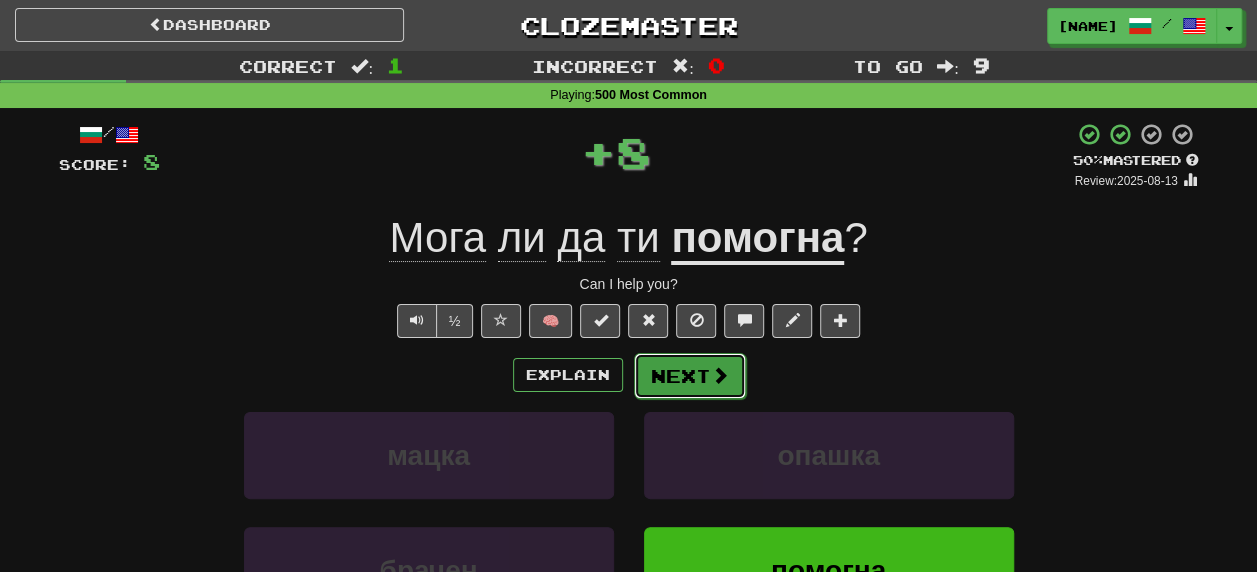 click on "Next" at bounding box center [690, 376] 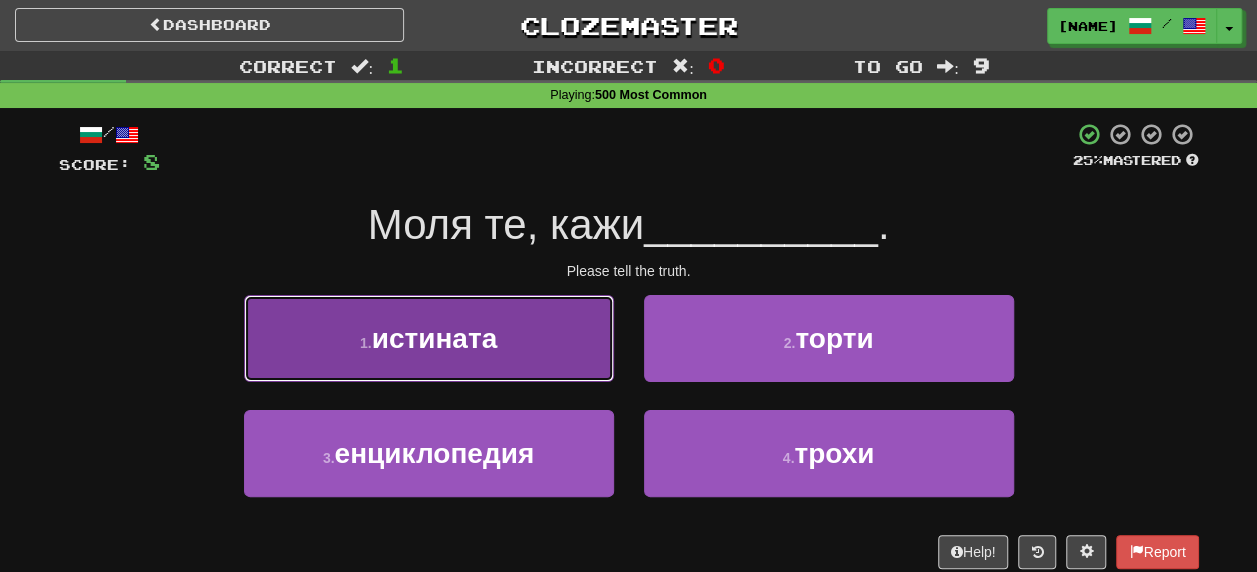 click on "истината" at bounding box center (434, 338) 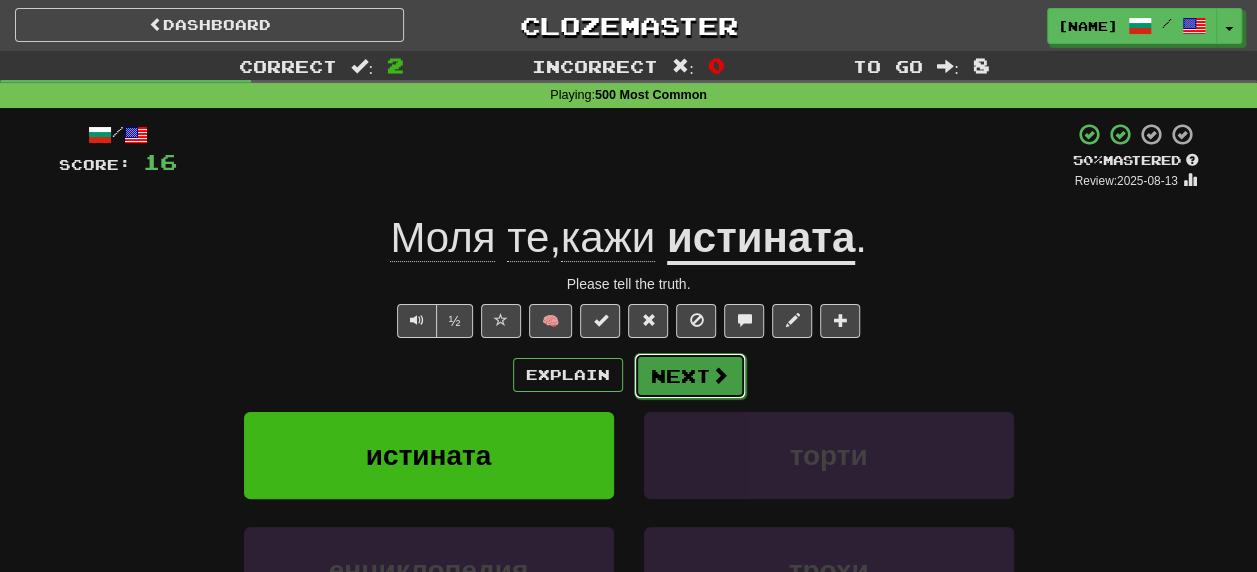 click on "Next" at bounding box center [690, 376] 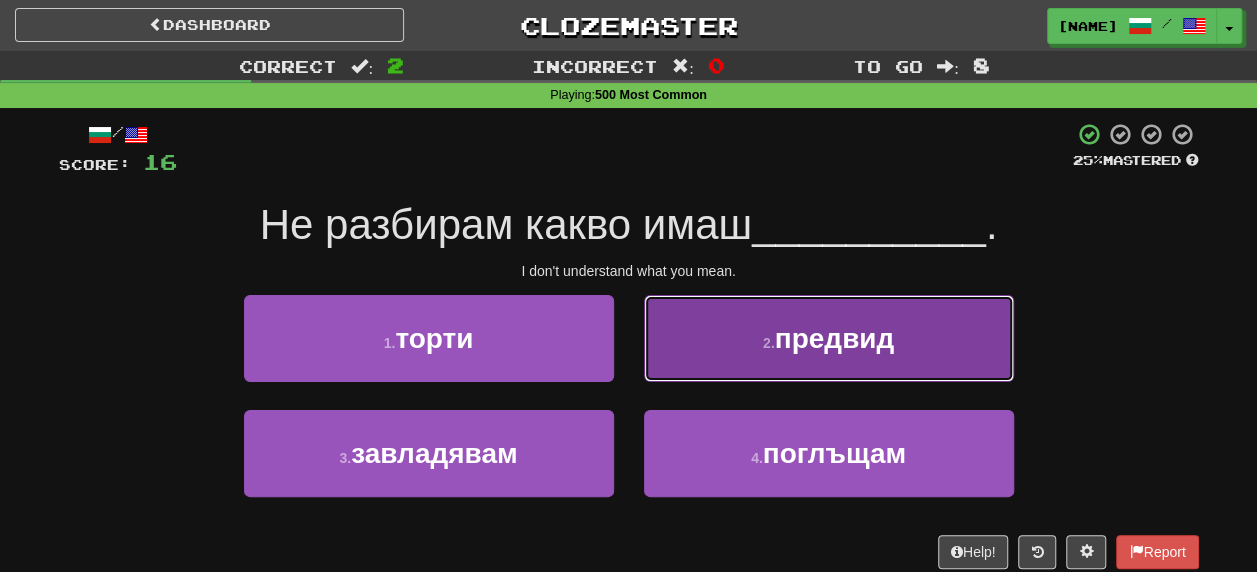 click on "предвид" at bounding box center [835, 338] 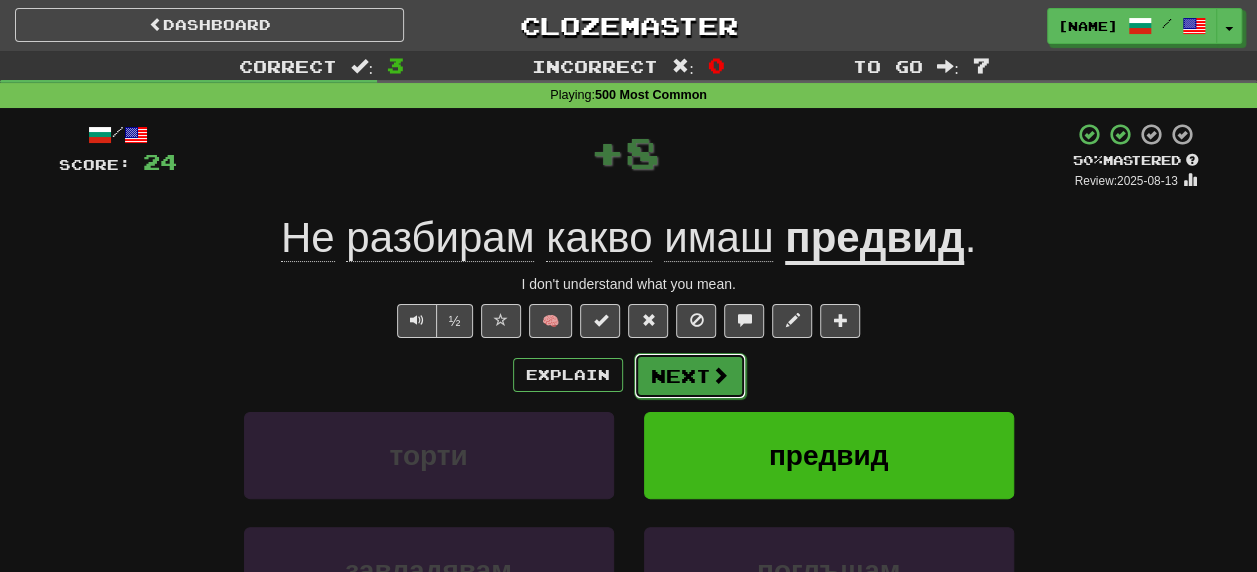 click on "Next" at bounding box center (690, 376) 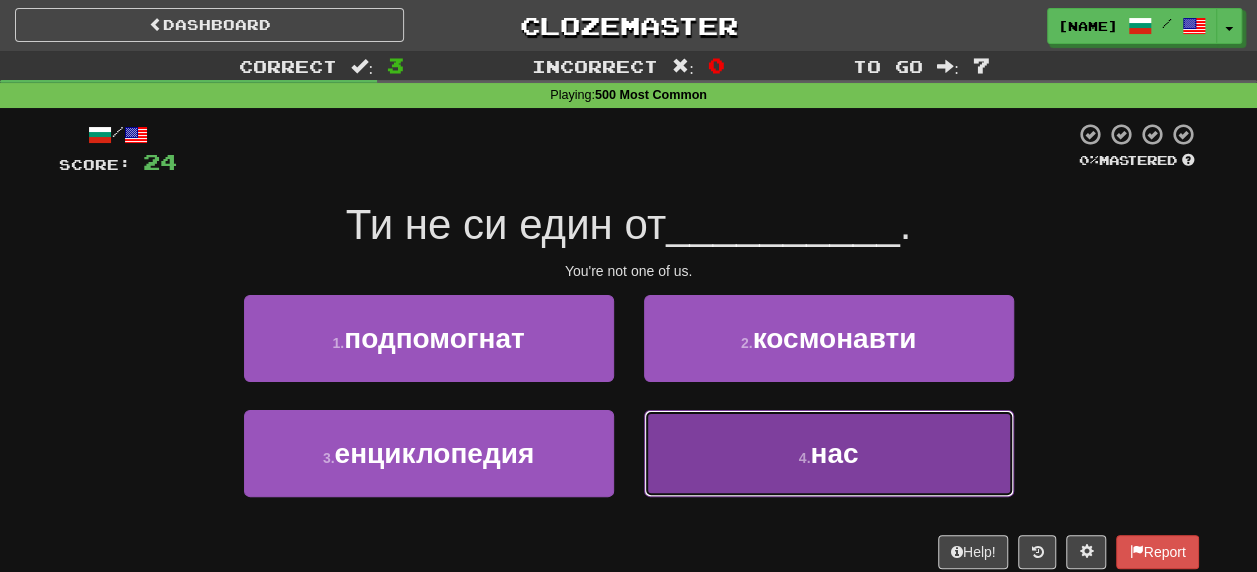 click on "нас" at bounding box center [834, 453] 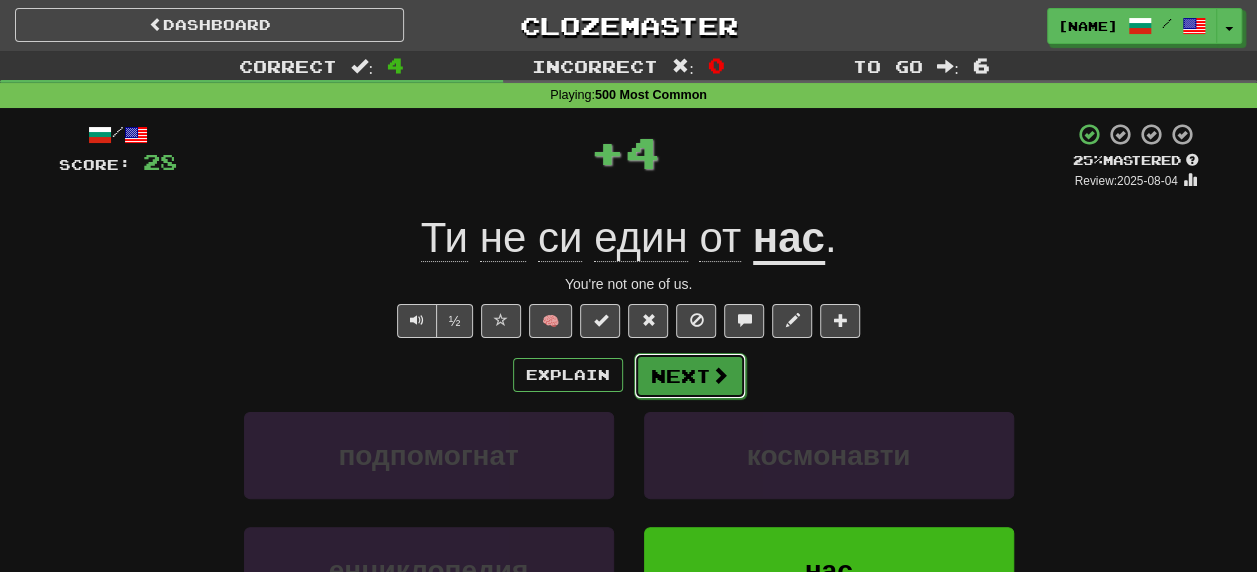 click on "Next" at bounding box center (690, 376) 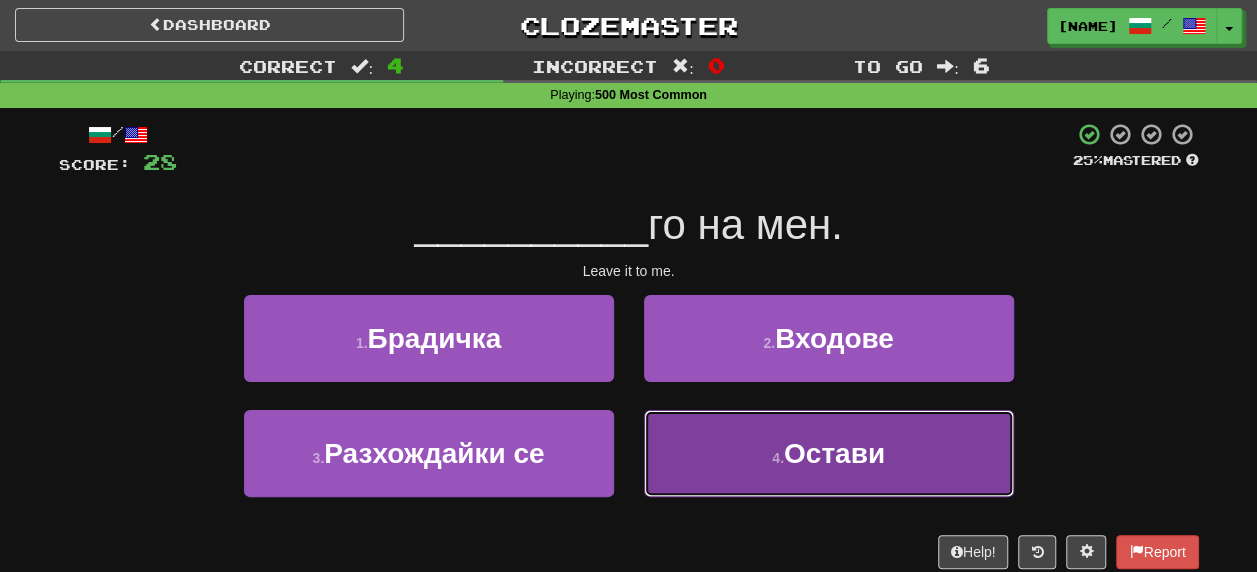 click on "Остави" at bounding box center (834, 453) 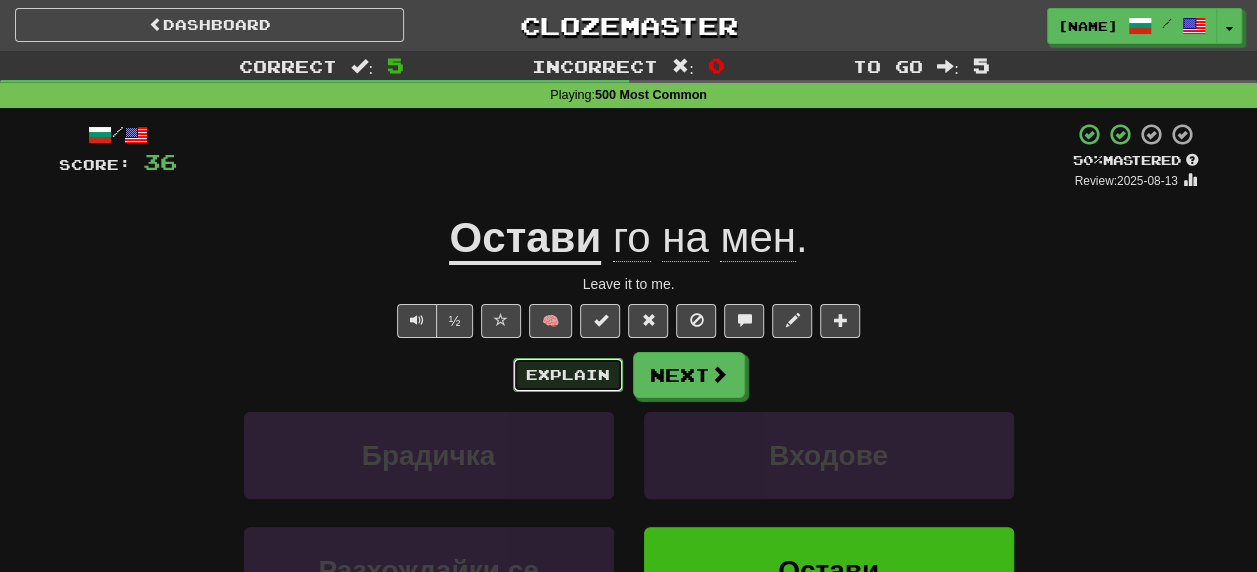click on "Explain" at bounding box center (568, 375) 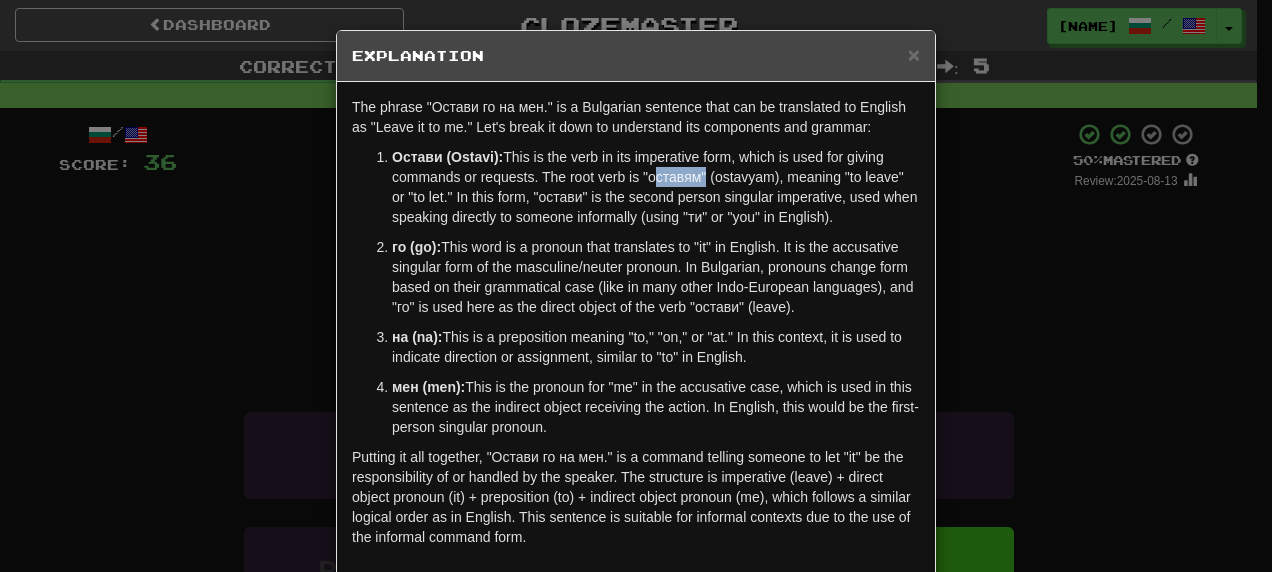 drag, startPoint x: 639, startPoint y: 178, endPoint x: 690, endPoint y: 181, distance: 51.088158 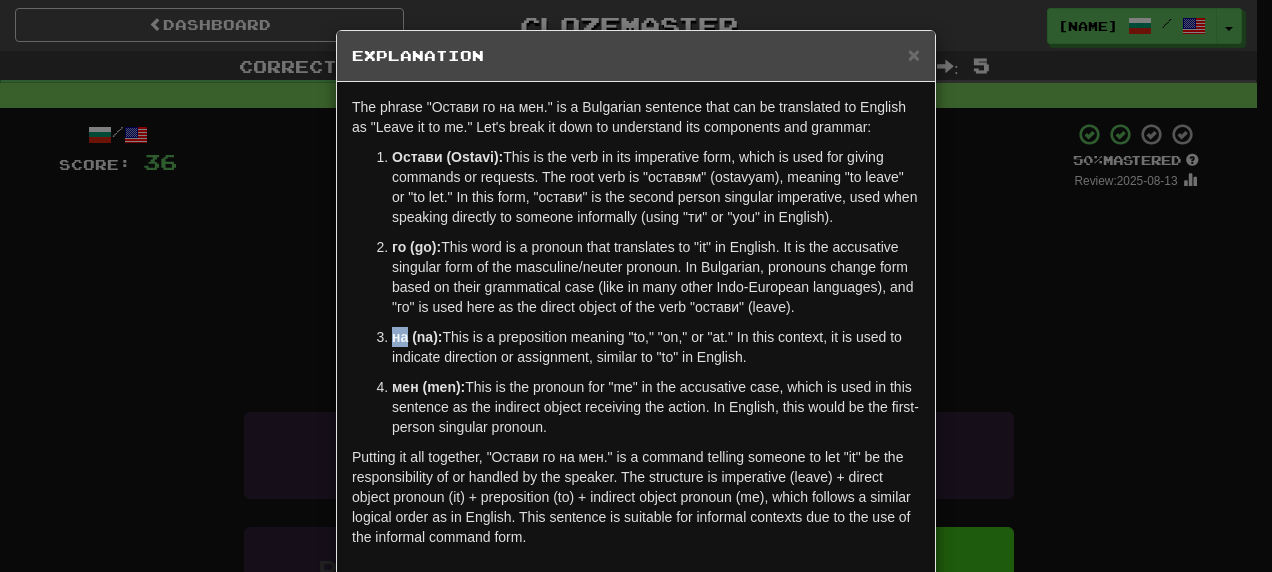 drag, startPoint x: 382, startPoint y: 338, endPoint x: 397, endPoint y: 334, distance: 15.524175 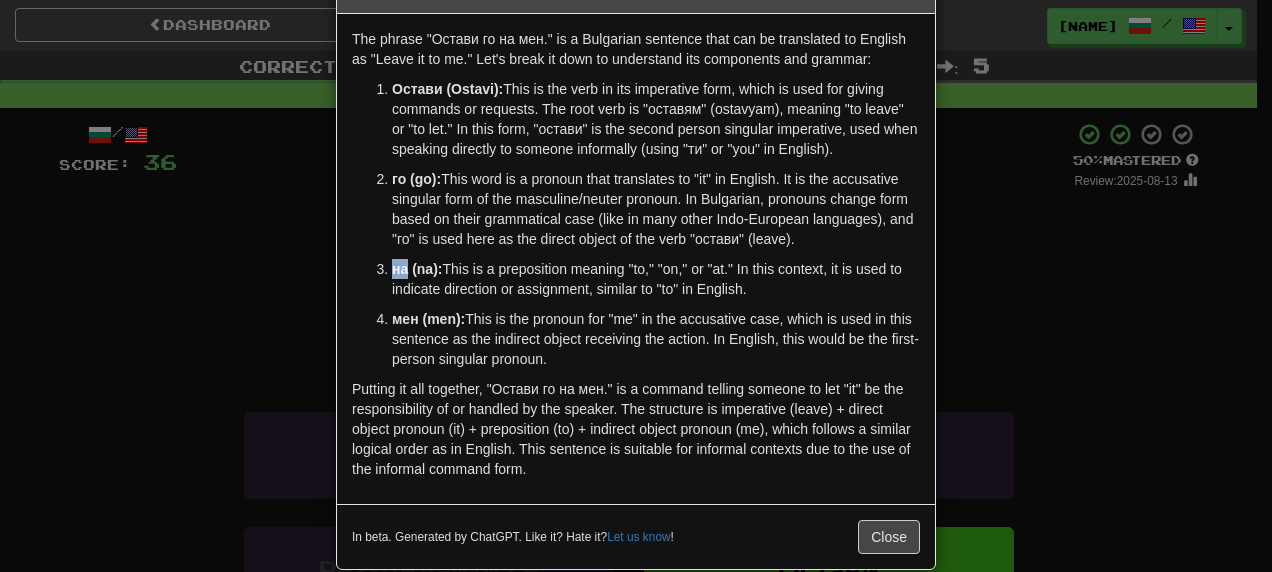 scroll, scrollTop: 94, scrollLeft: 0, axis: vertical 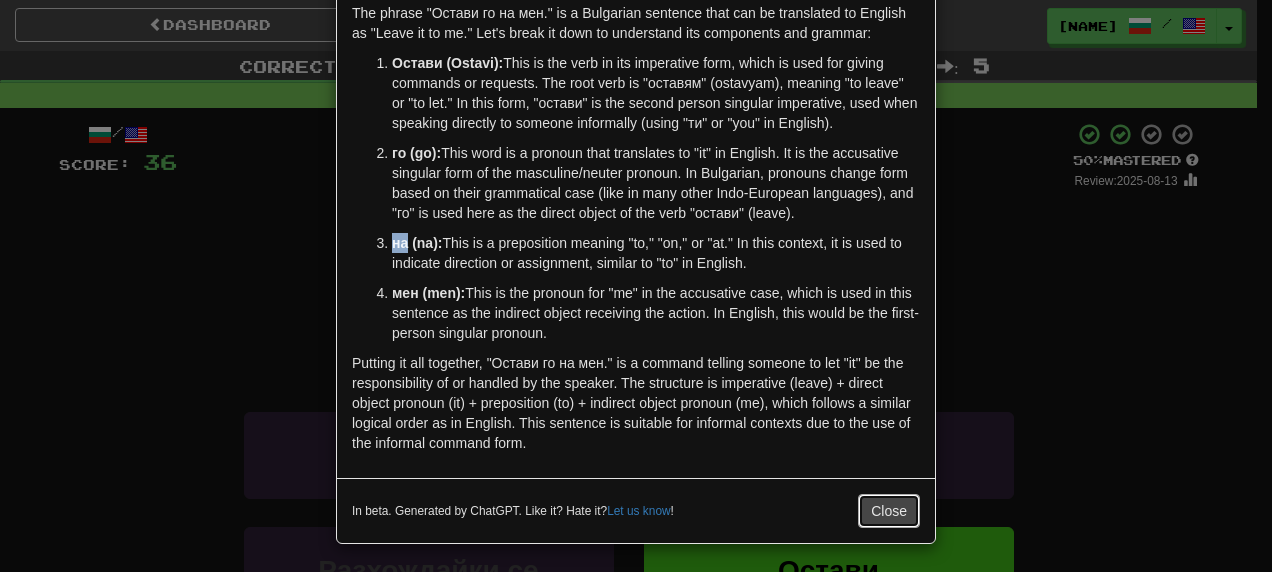 click on "Close" at bounding box center [889, 511] 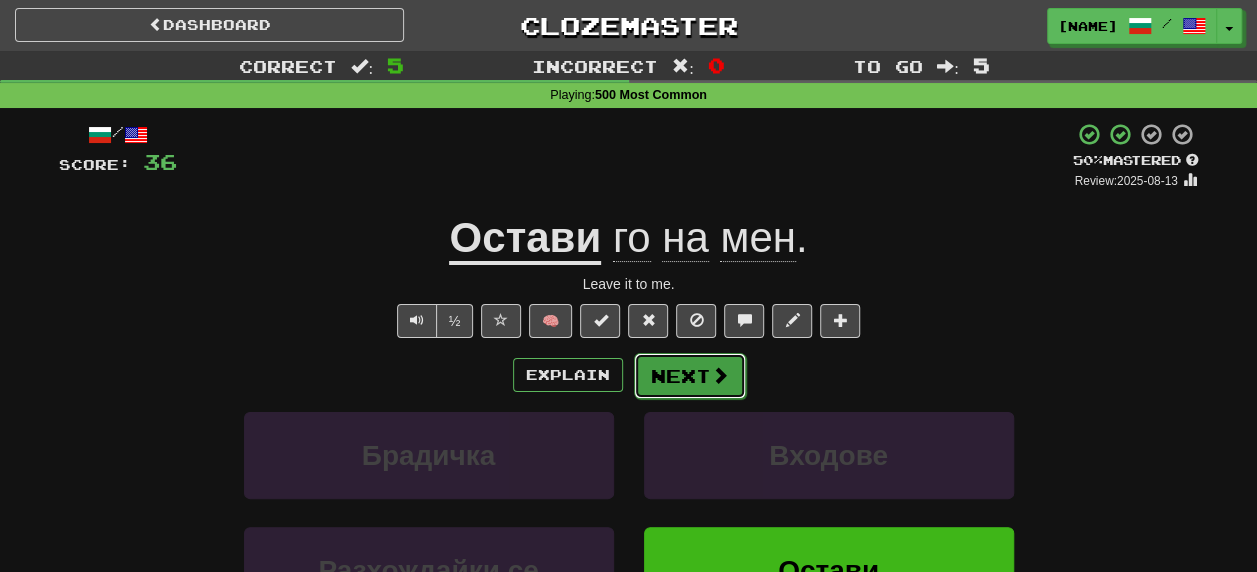 click on "Next" at bounding box center [690, 376] 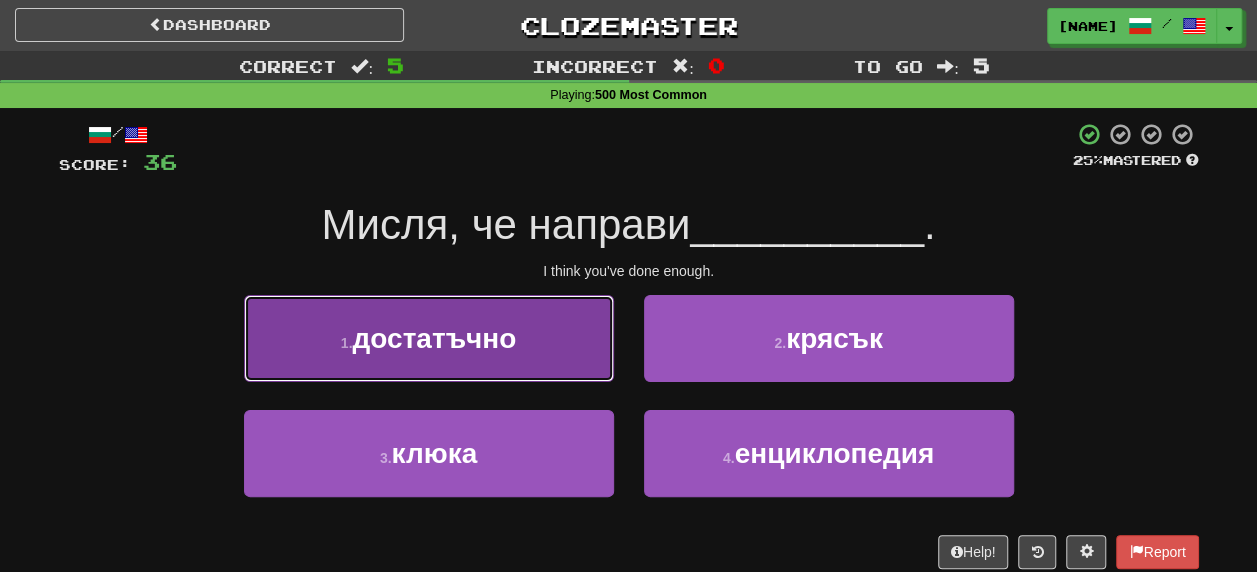 click on "достатъчно" at bounding box center [434, 338] 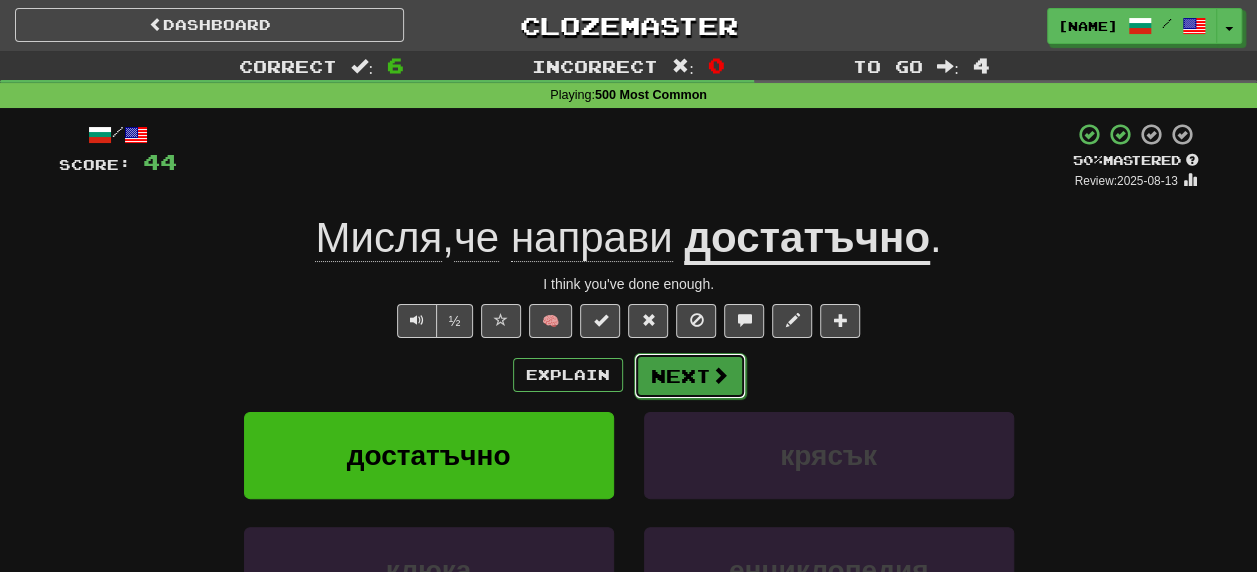 click on "Next" at bounding box center [690, 376] 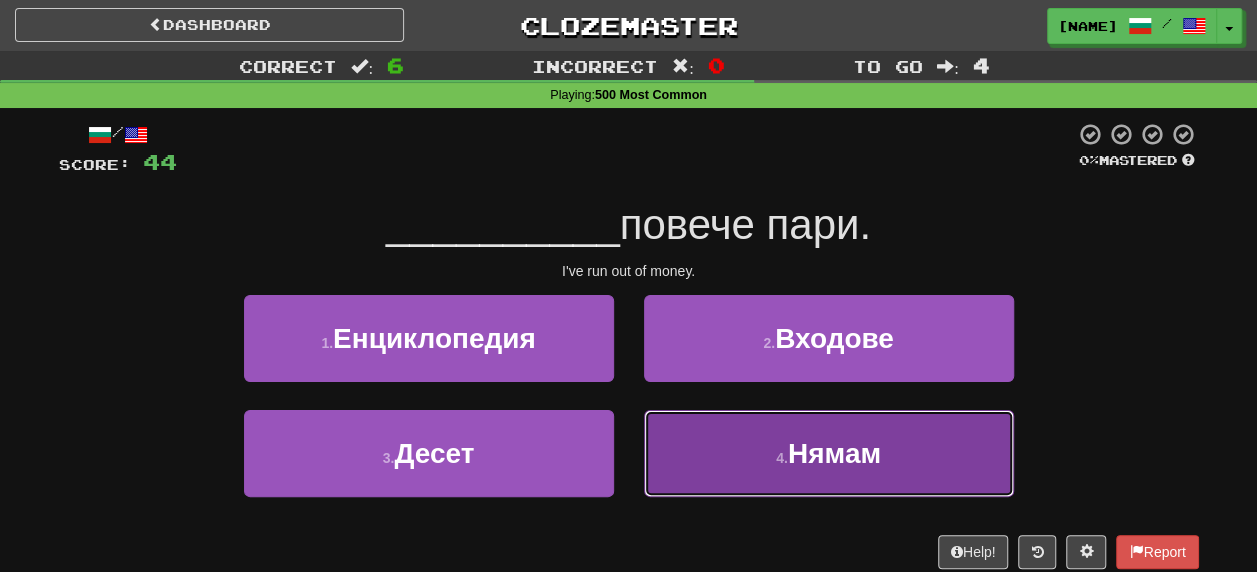 click on "Нямам" at bounding box center [834, 453] 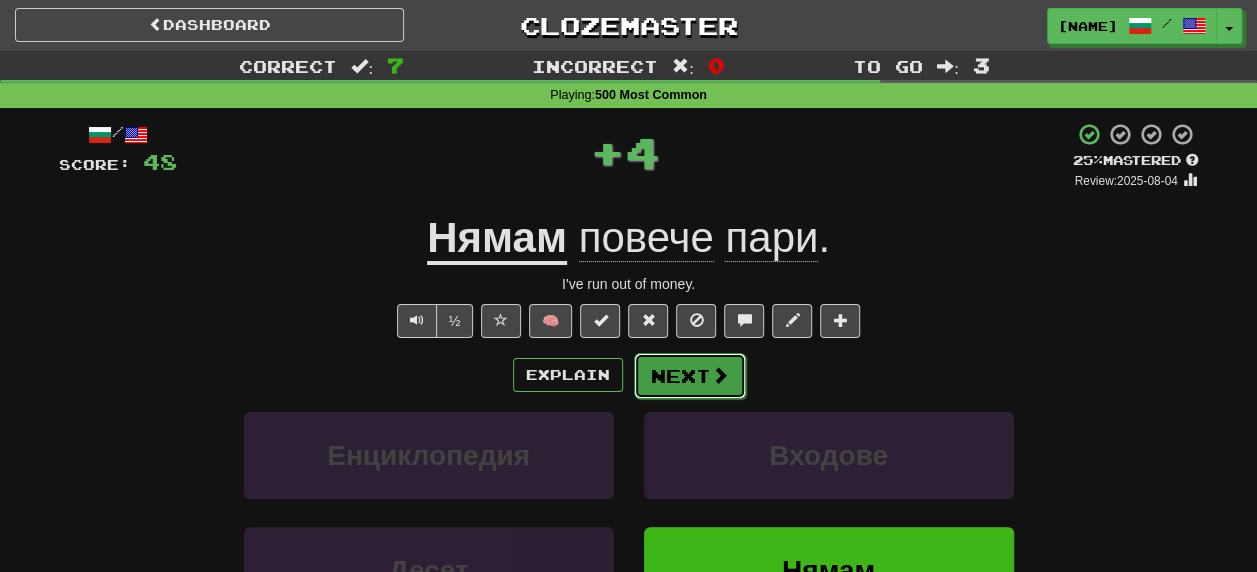 click on "Next" at bounding box center (690, 376) 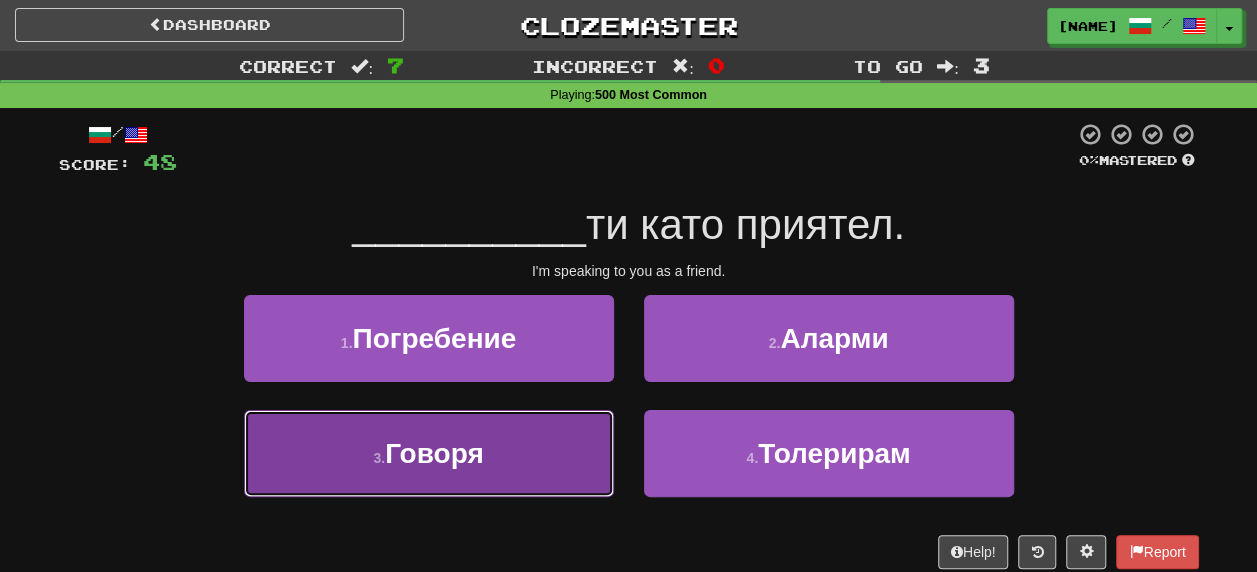 click on "Говоря" at bounding box center [434, 453] 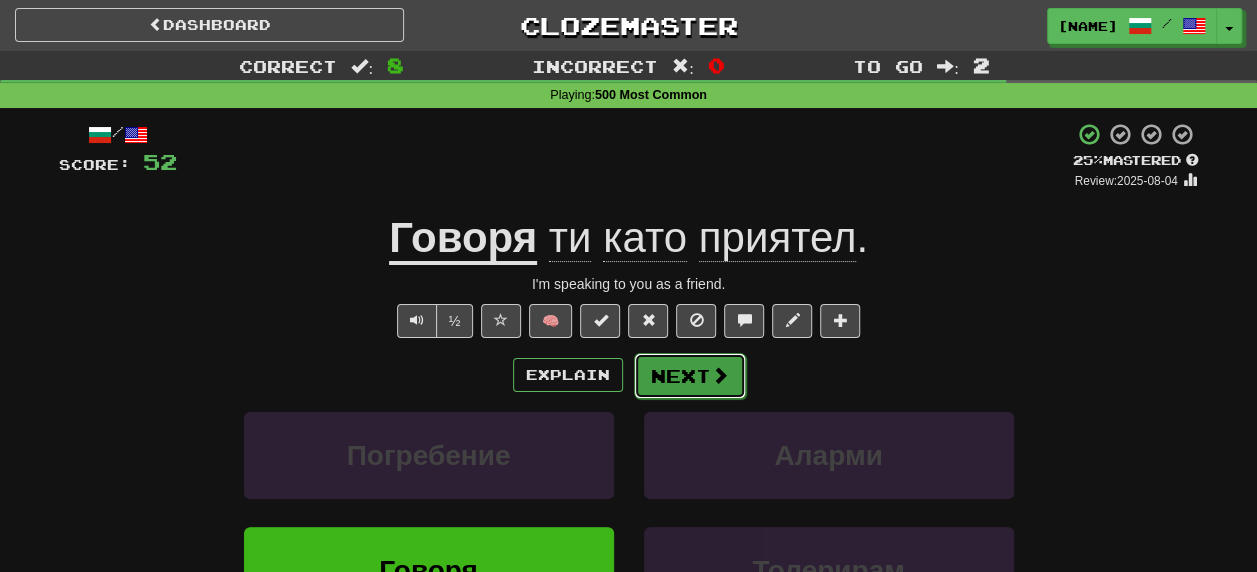 click on "Next" at bounding box center (690, 376) 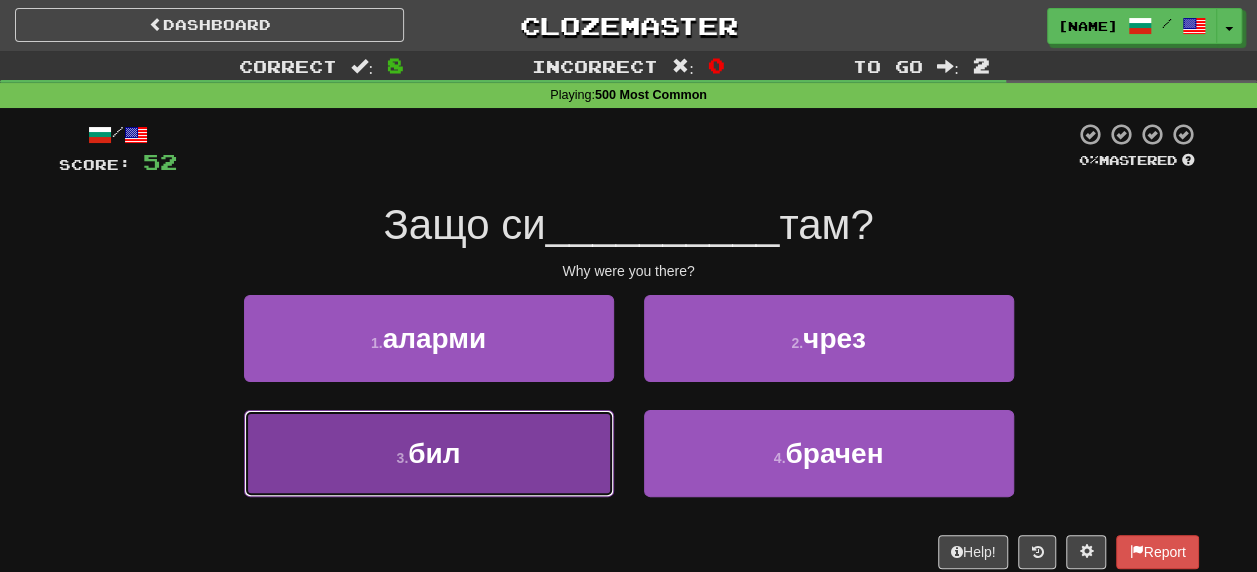 click on "бил" at bounding box center [434, 453] 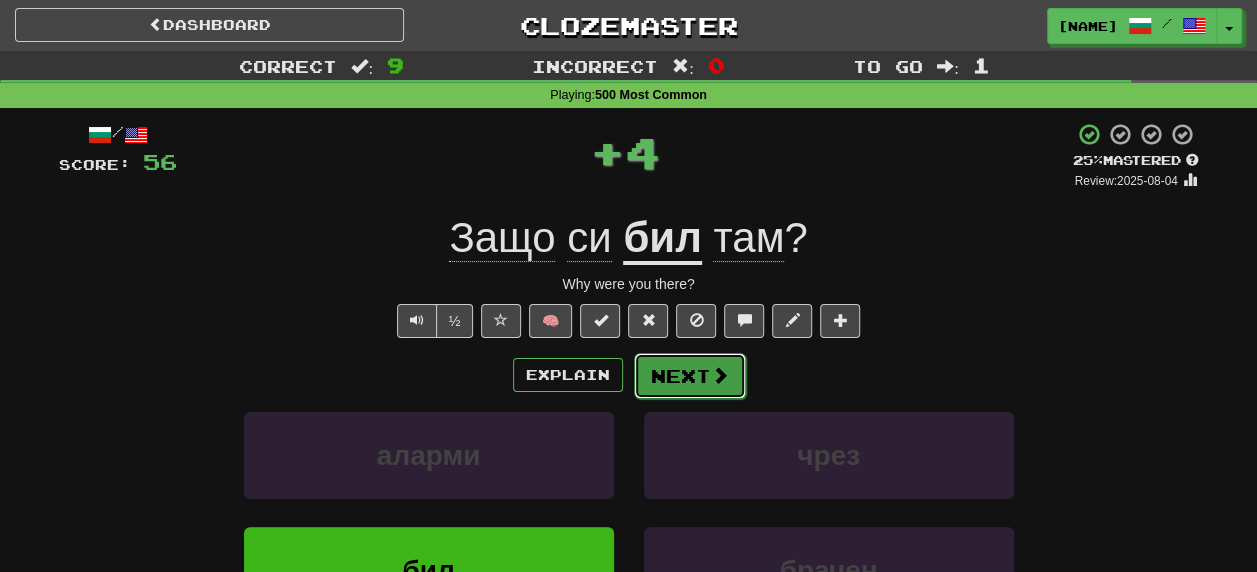 click on "Next" at bounding box center (690, 376) 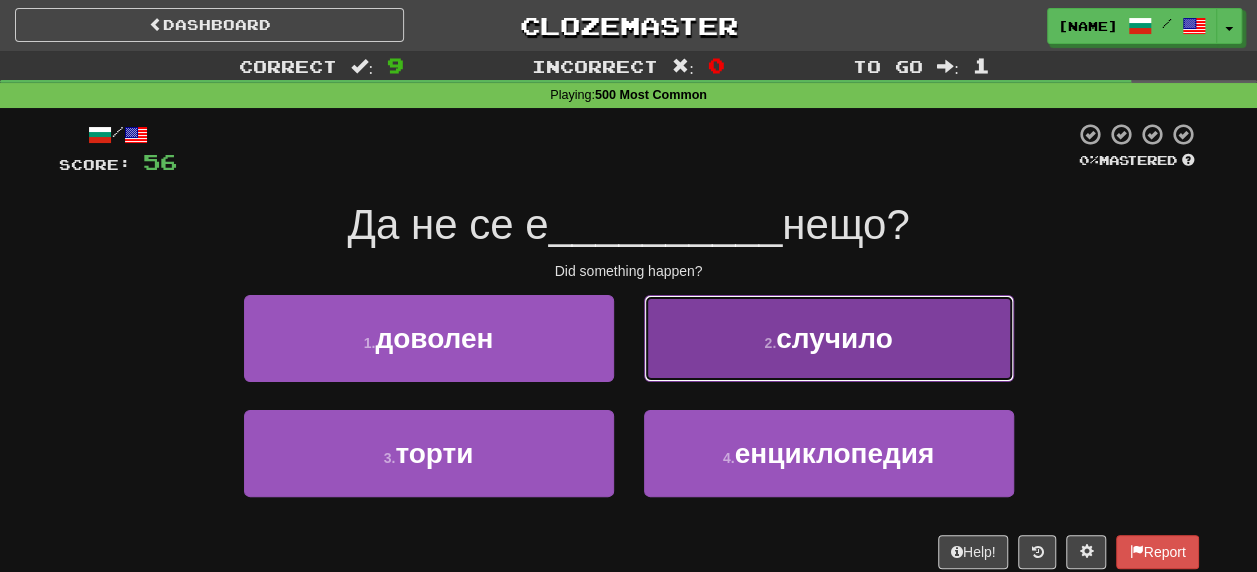 click on "случило" at bounding box center (834, 338) 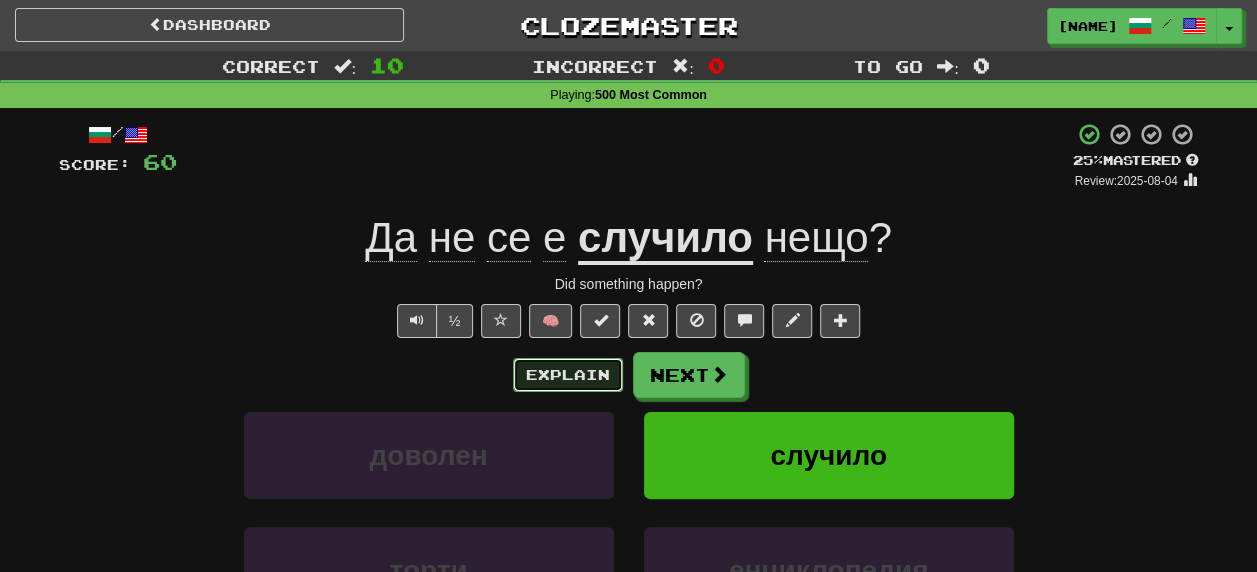 click on "Explain" at bounding box center (568, 375) 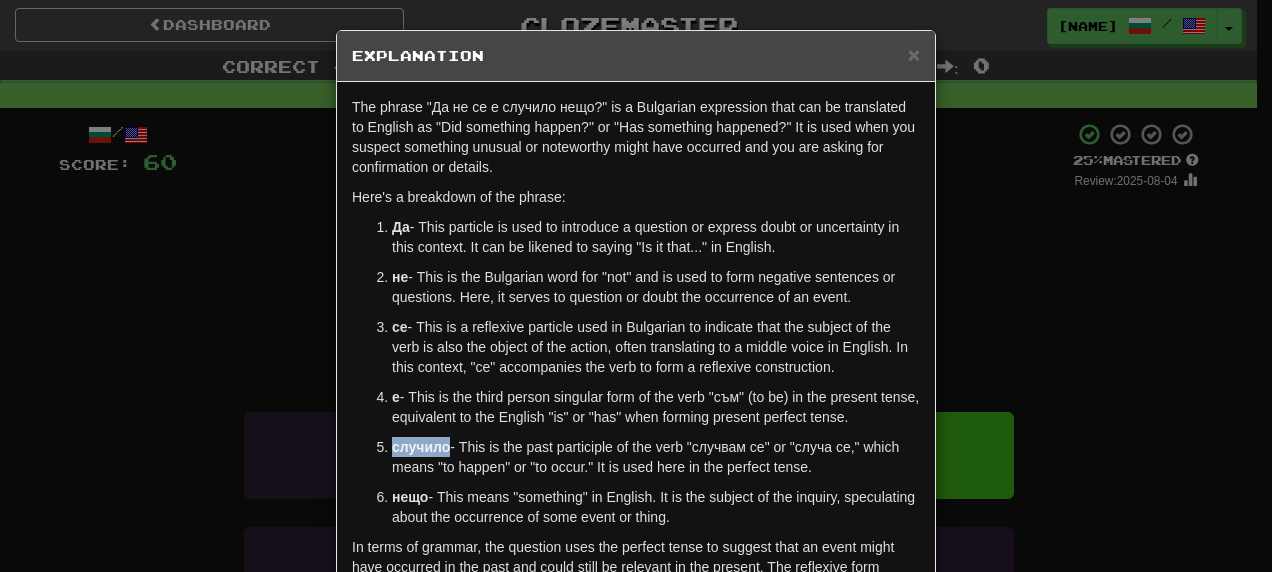 drag, startPoint x: 385, startPoint y: 446, endPoint x: 440, endPoint y: 444, distance: 55.03635 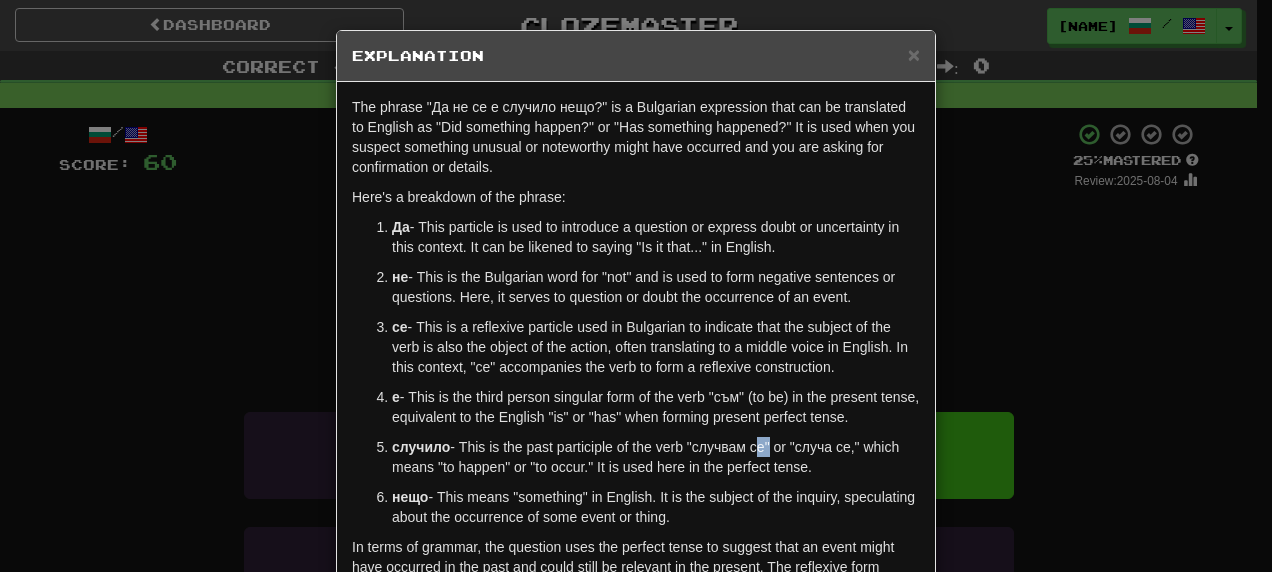 drag, startPoint x: 744, startPoint y: 444, endPoint x: 761, endPoint y: 445, distance: 17.029387 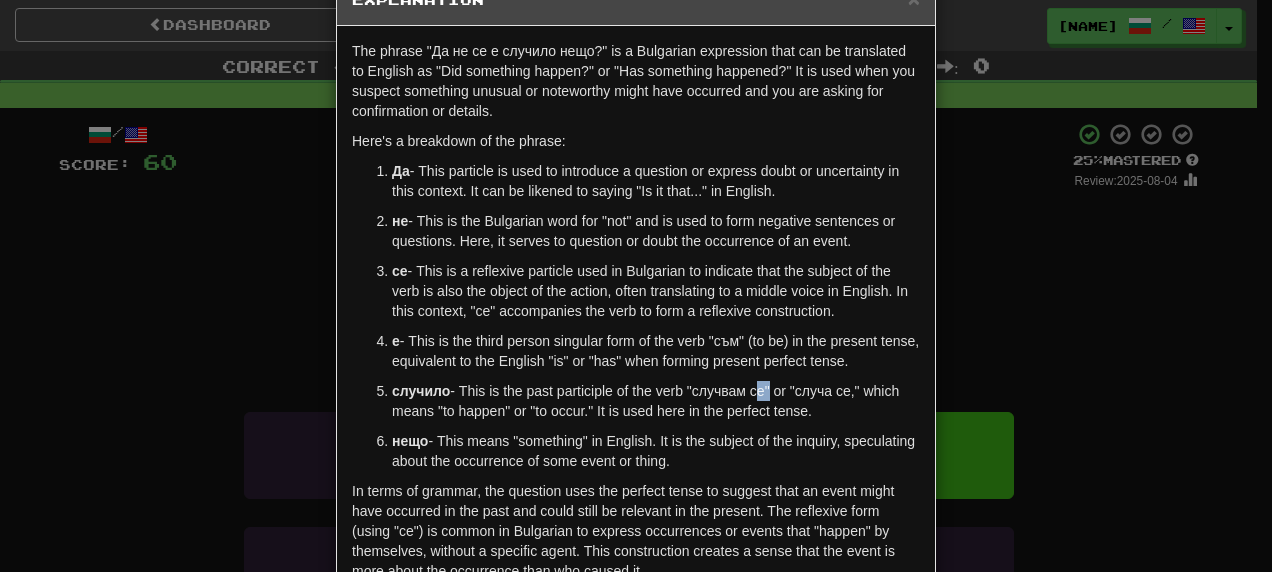 scroll, scrollTop: 184, scrollLeft: 0, axis: vertical 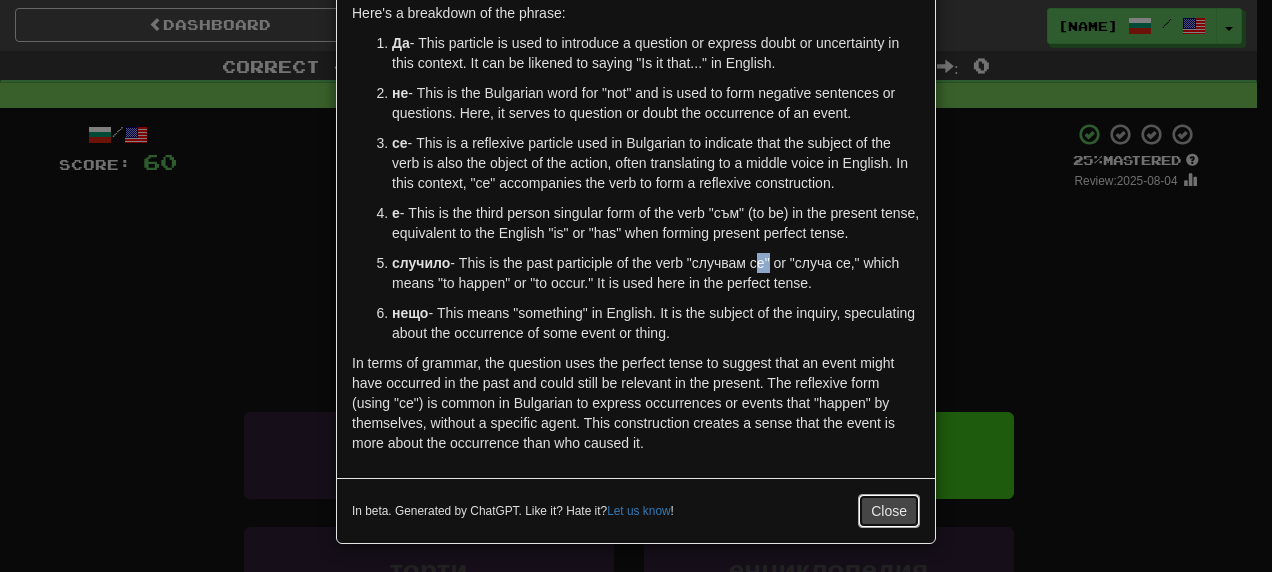 click on "Close" at bounding box center [889, 511] 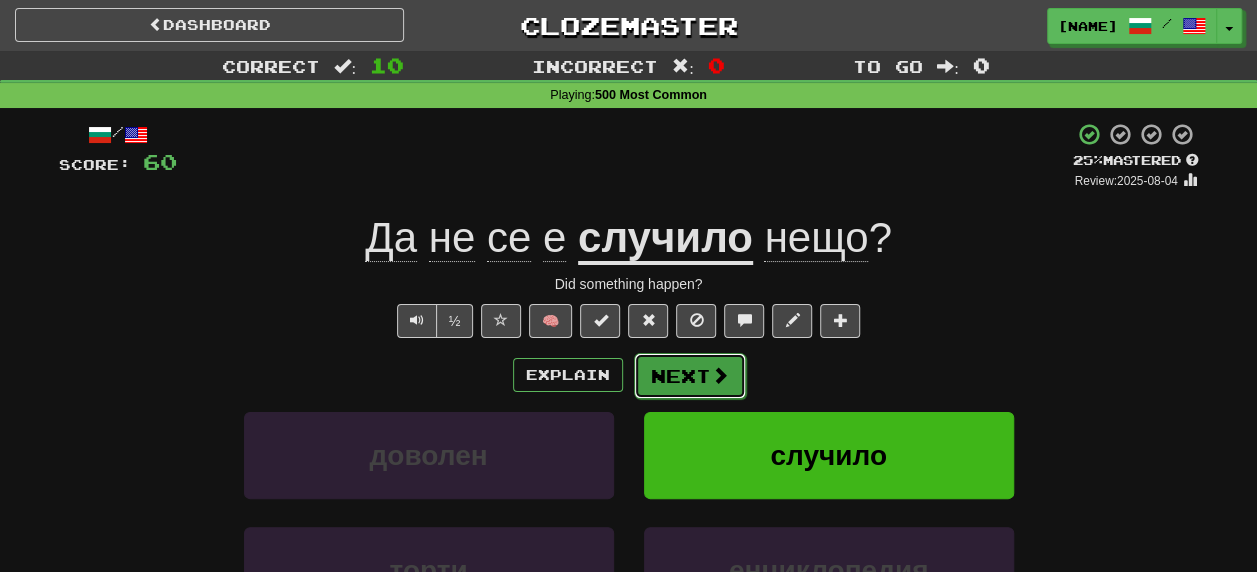 click on "Next" at bounding box center [690, 376] 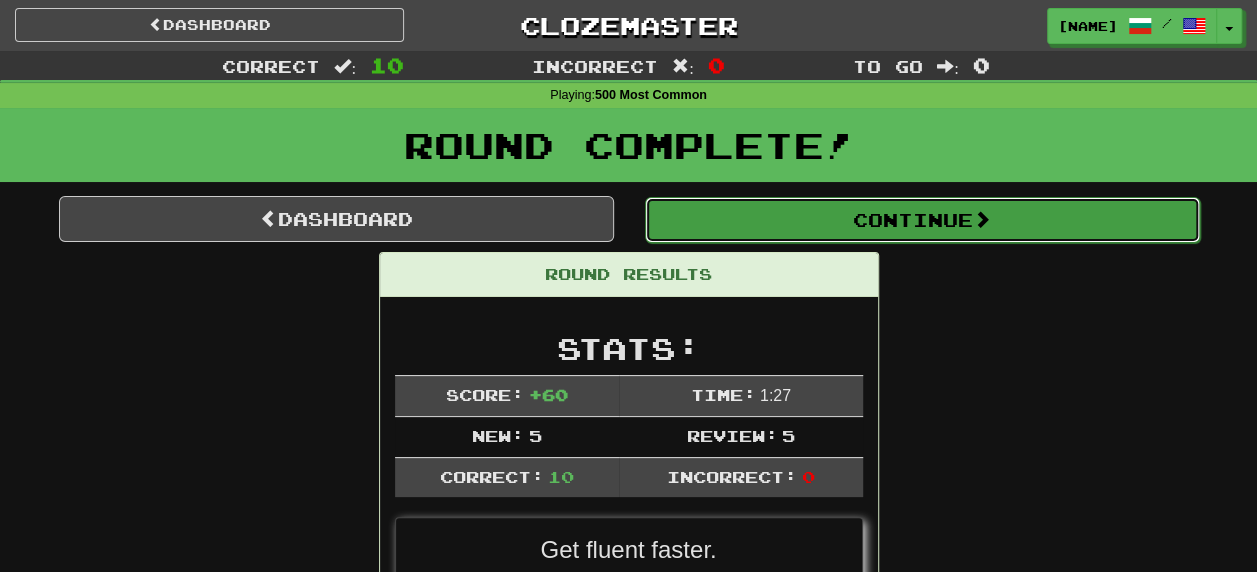 click on "Continue" at bounding box center [922, 220] 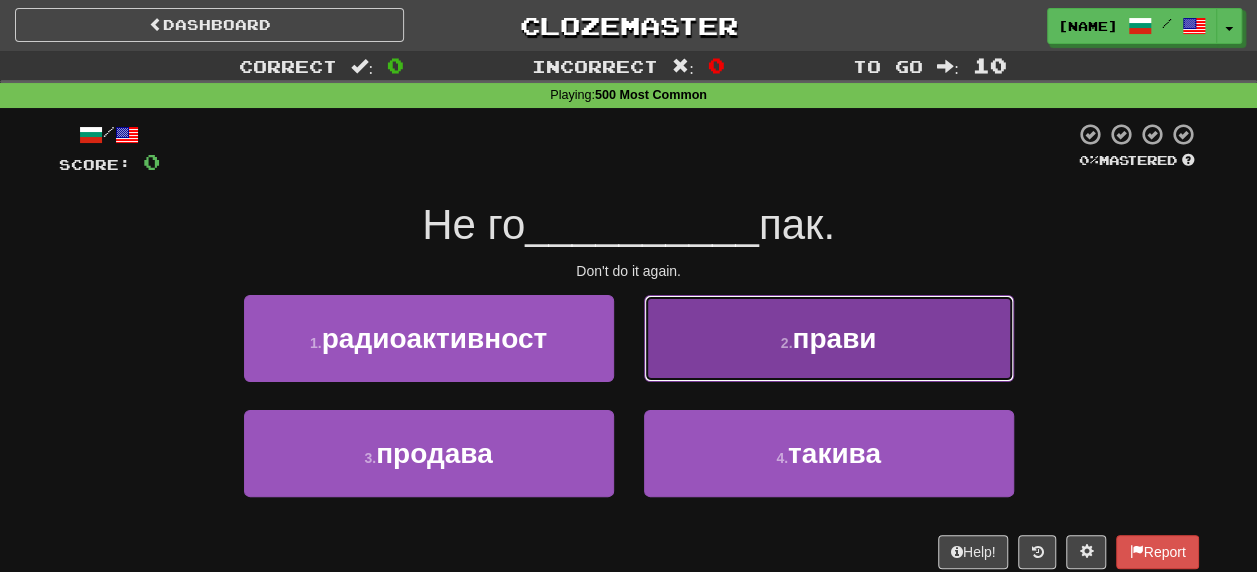 click on "прави" at bounding box center (834, 338) 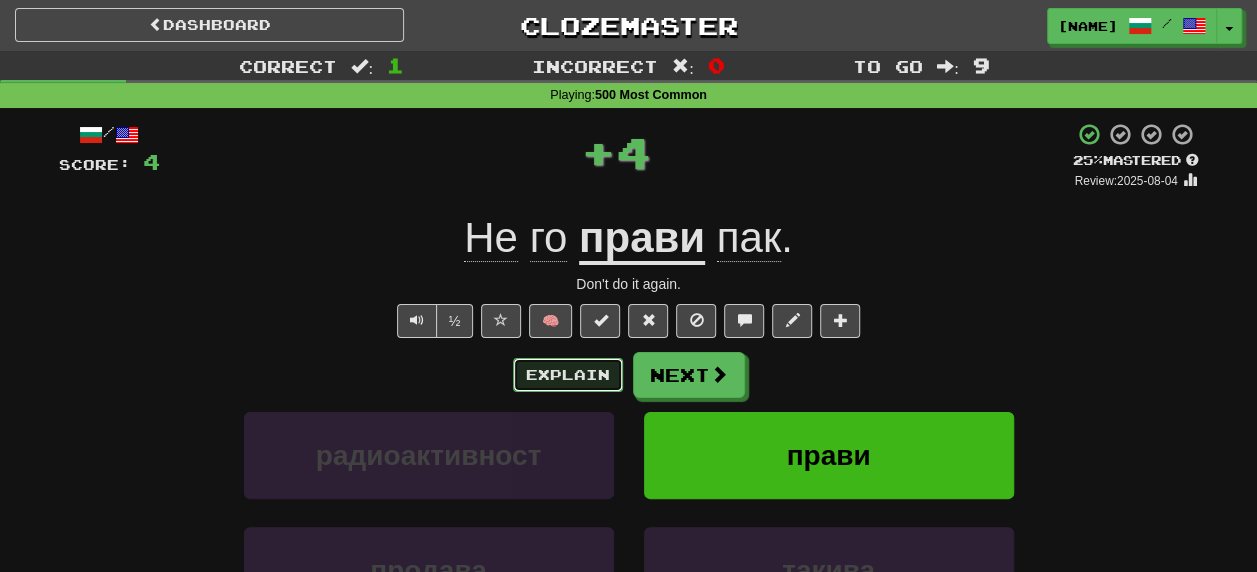 click on "Explain" at bounding box center (568, 375) 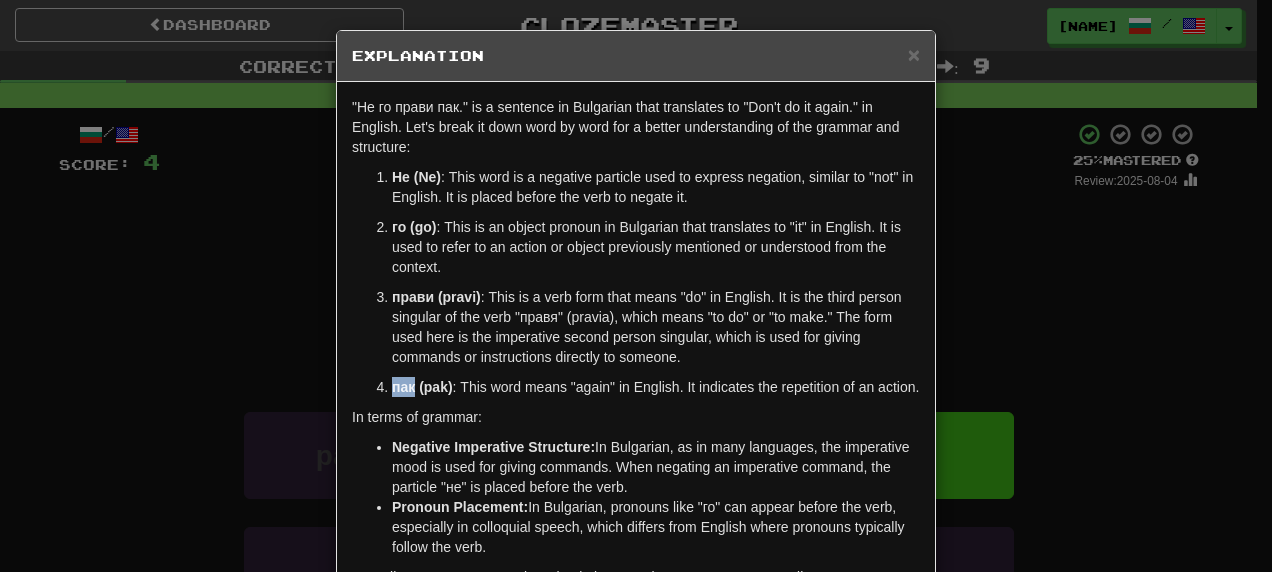 drag, startPoint x: 384, startPoint y: 388, endPoint x: 404, endPoint y: 388, distance: 20 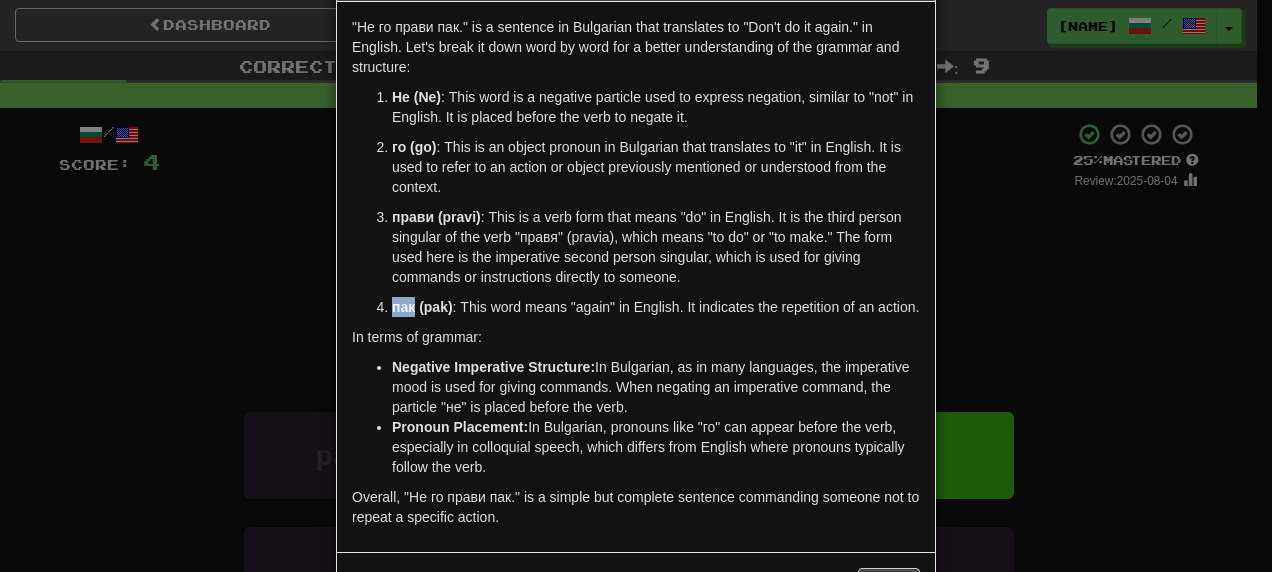 scroll, scrollTop: 154, scrollLeft: 0, axis: vertical 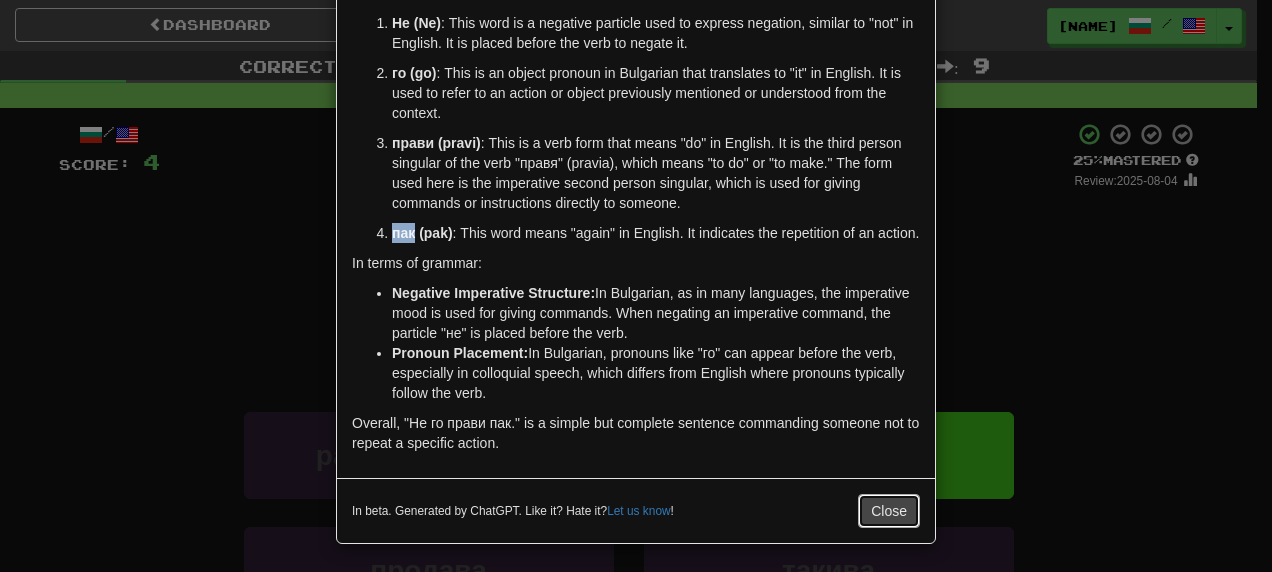 click on "Close" at bounding box center (889, 511) 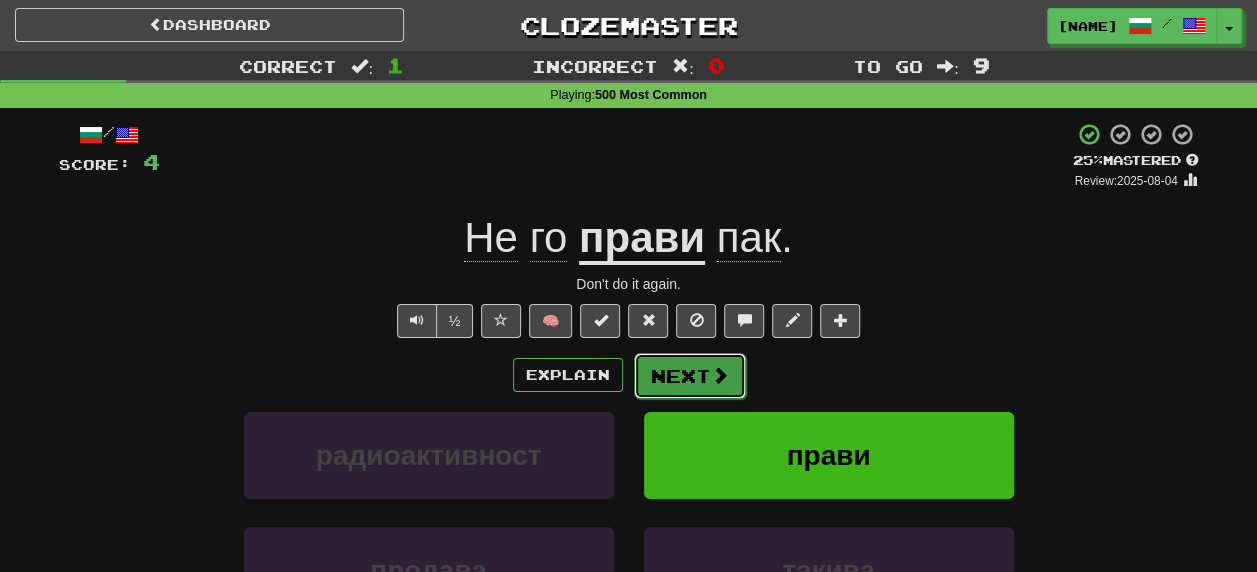 click on "Next" at bounding box center (690, 376) 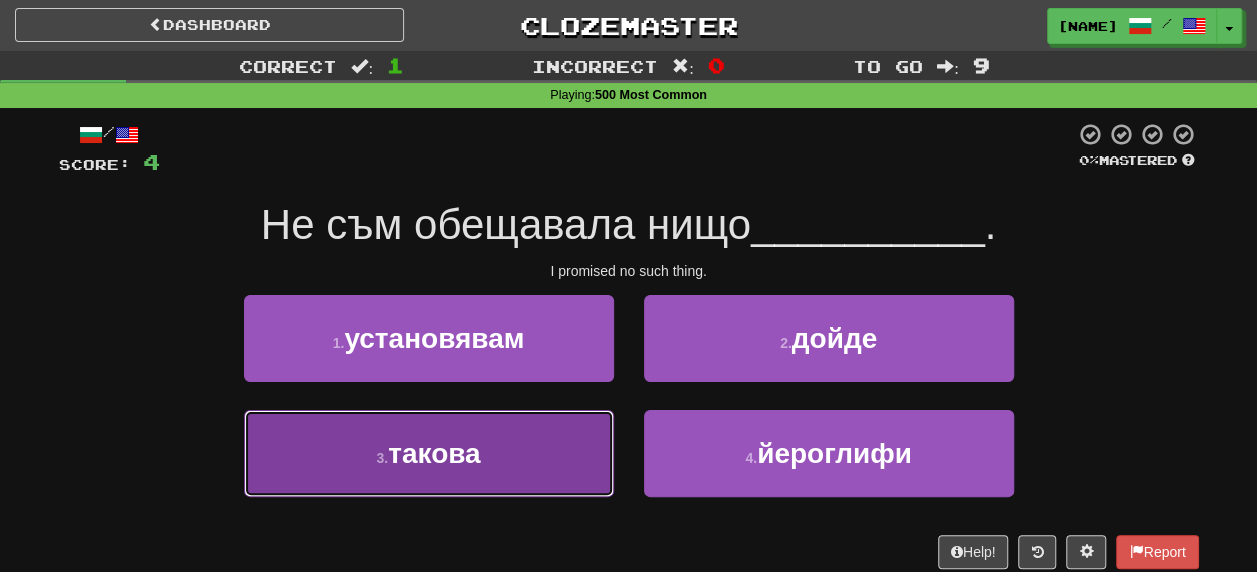 click on "такова" at bounding box center [434, 453] 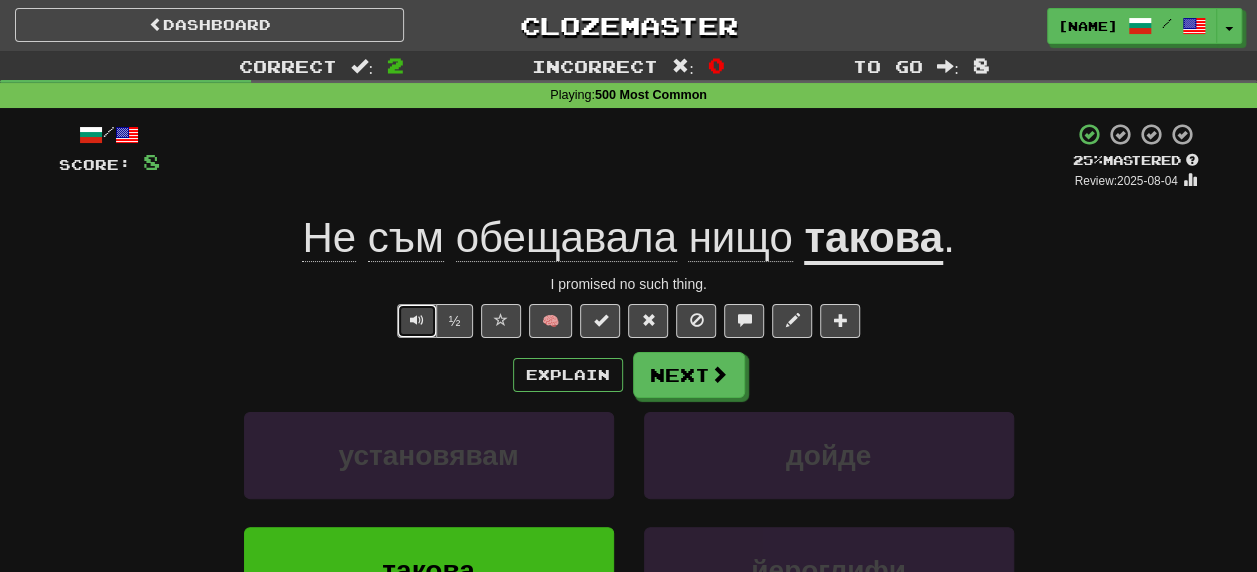 click at bounding box center (417, 320) 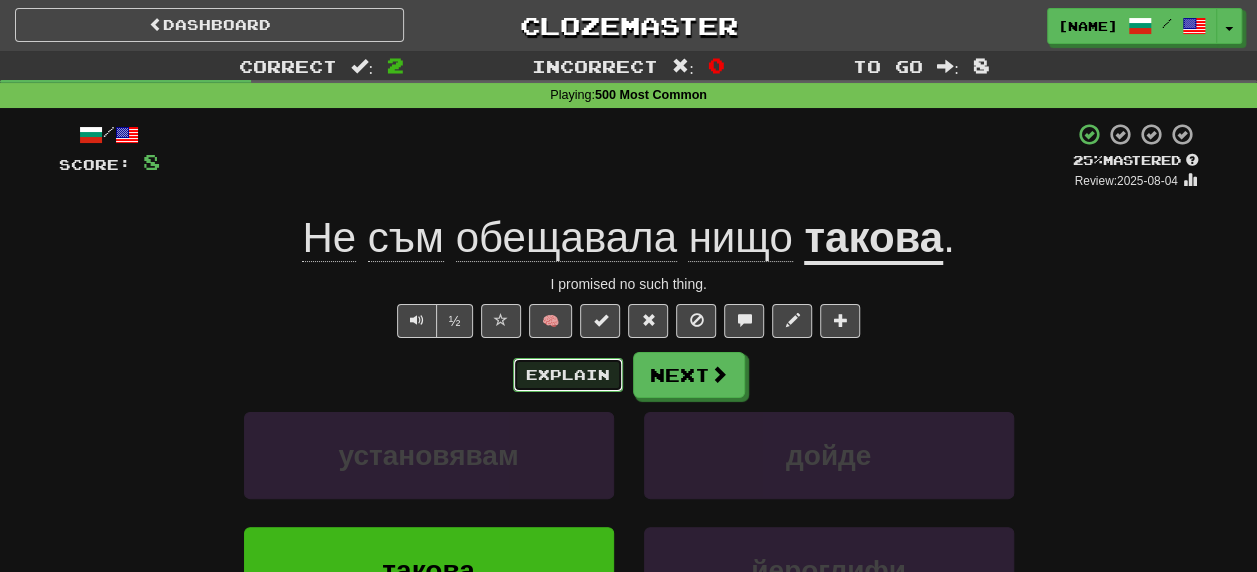 click on "Explain" at bounding box center [568, 375] 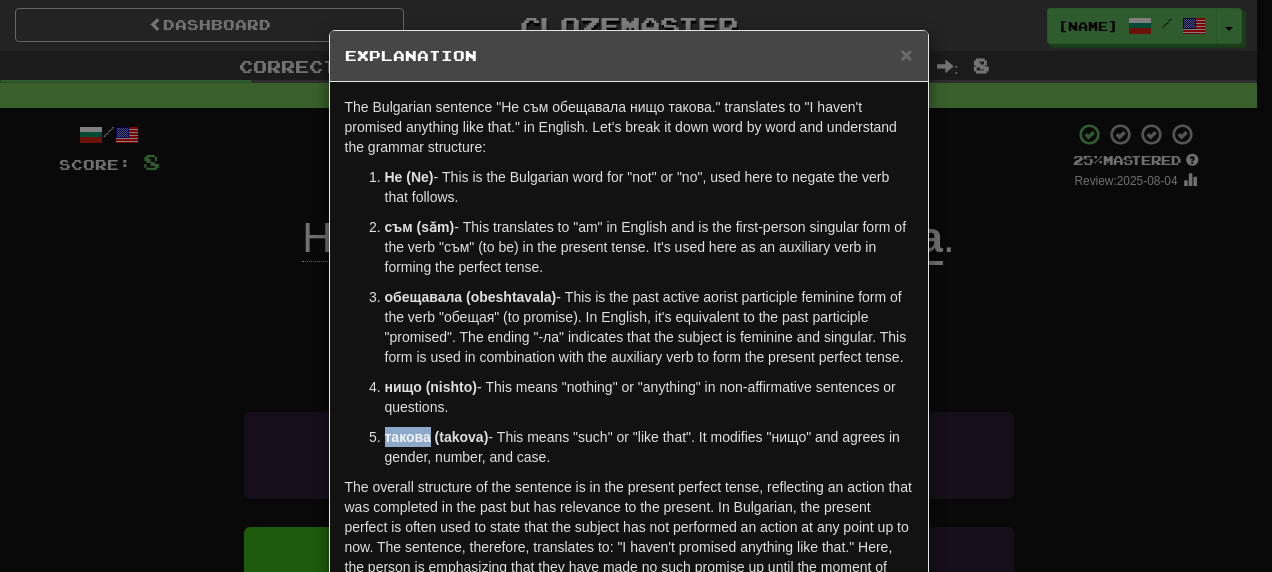 drag, startPoint x: 378, startPoint y: 437, endPoint x: 423, endPoint y: 440, distance: 45.099888 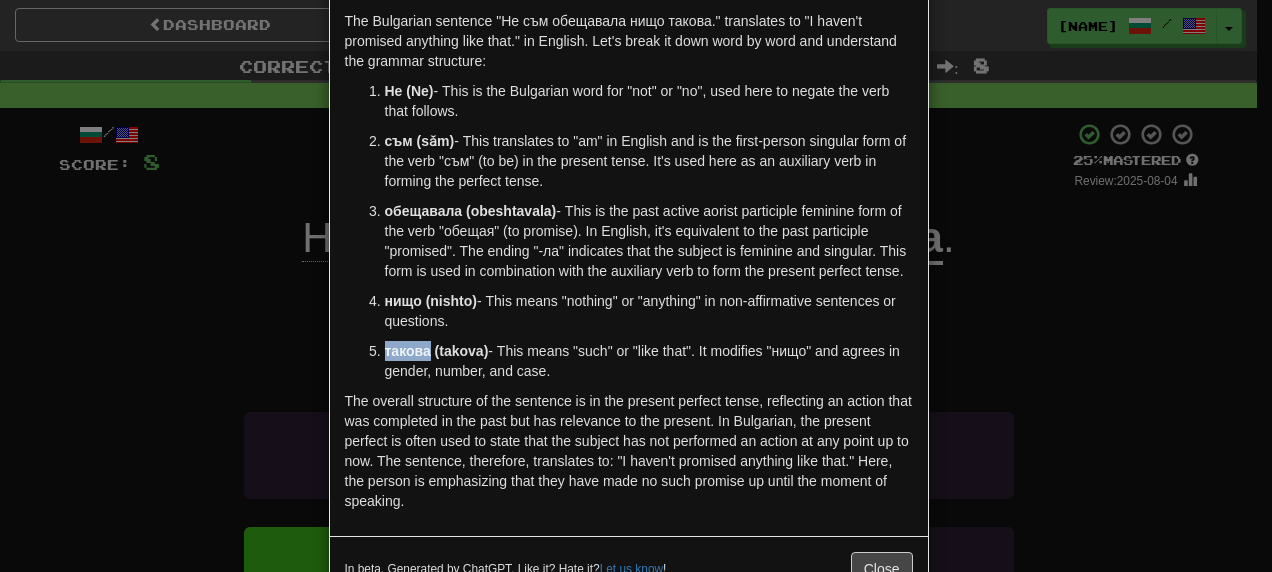 scroll, scrollTop: 144, scrollLeft: 0, axis: vertical 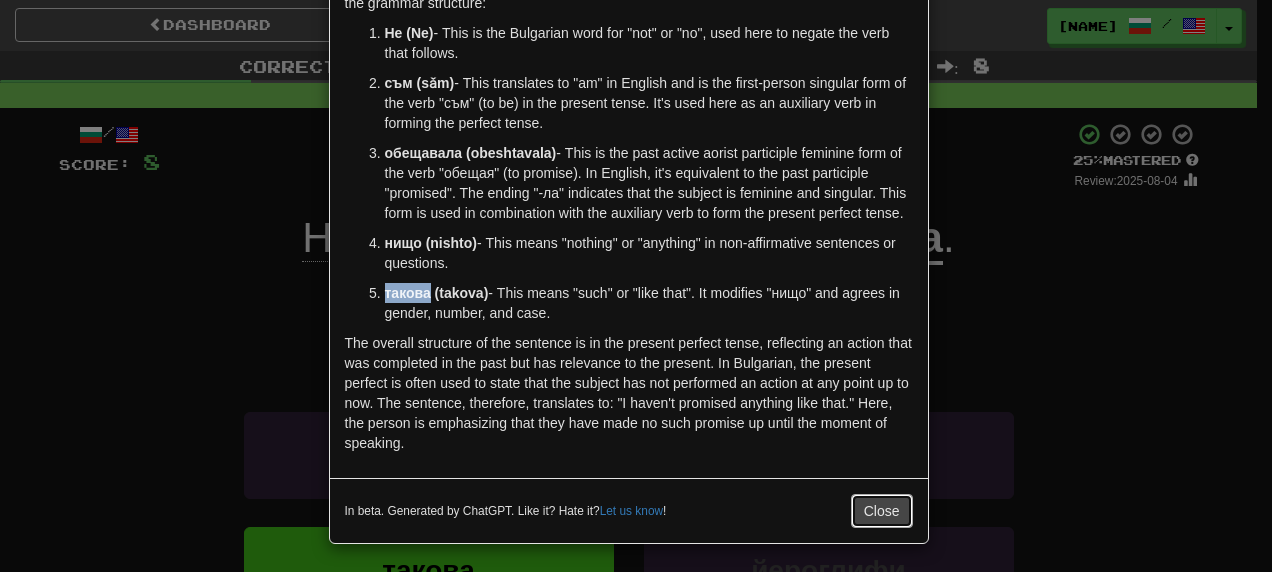click on "Close" at bounding box center (882, 511) 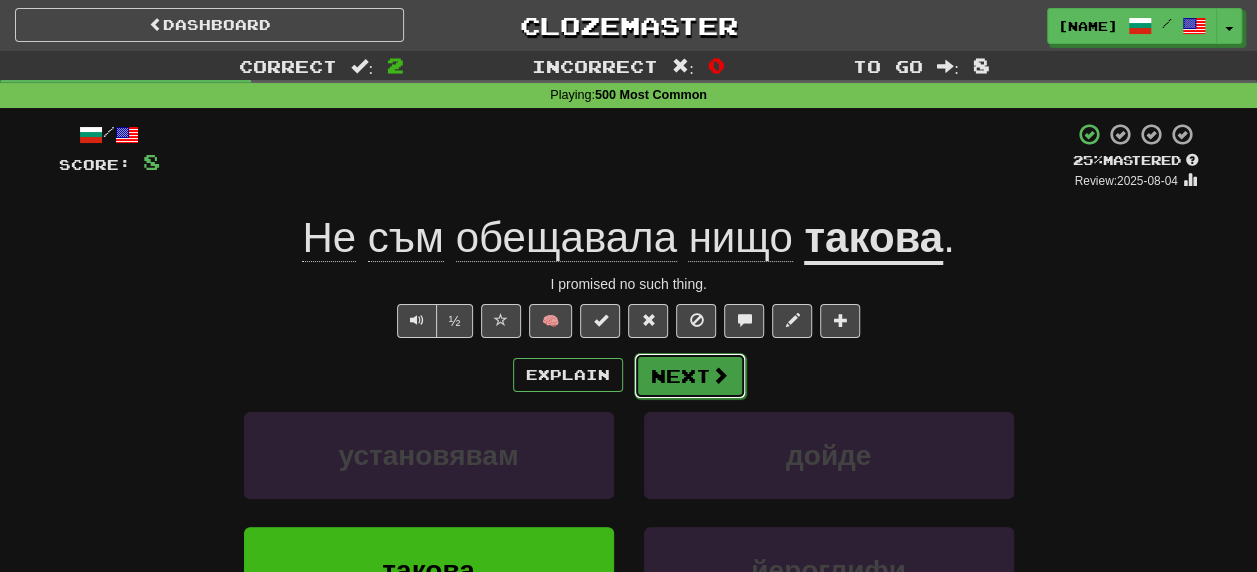 click on "Next" at bounding box center (690, 376) 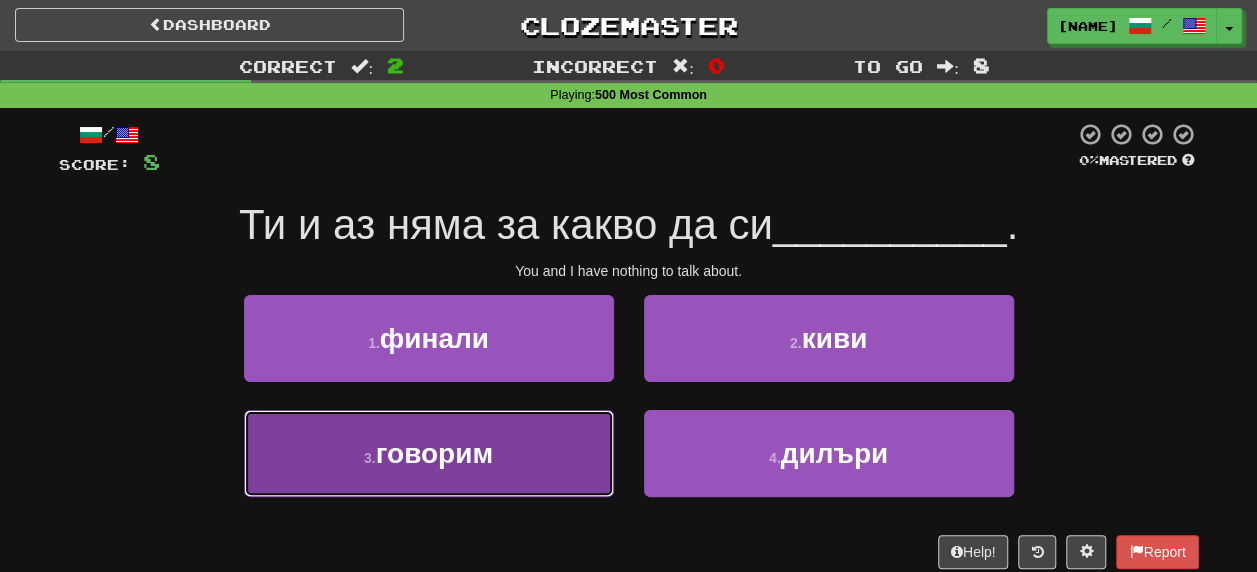 click on "говорим" at bounding box center (434, 453) 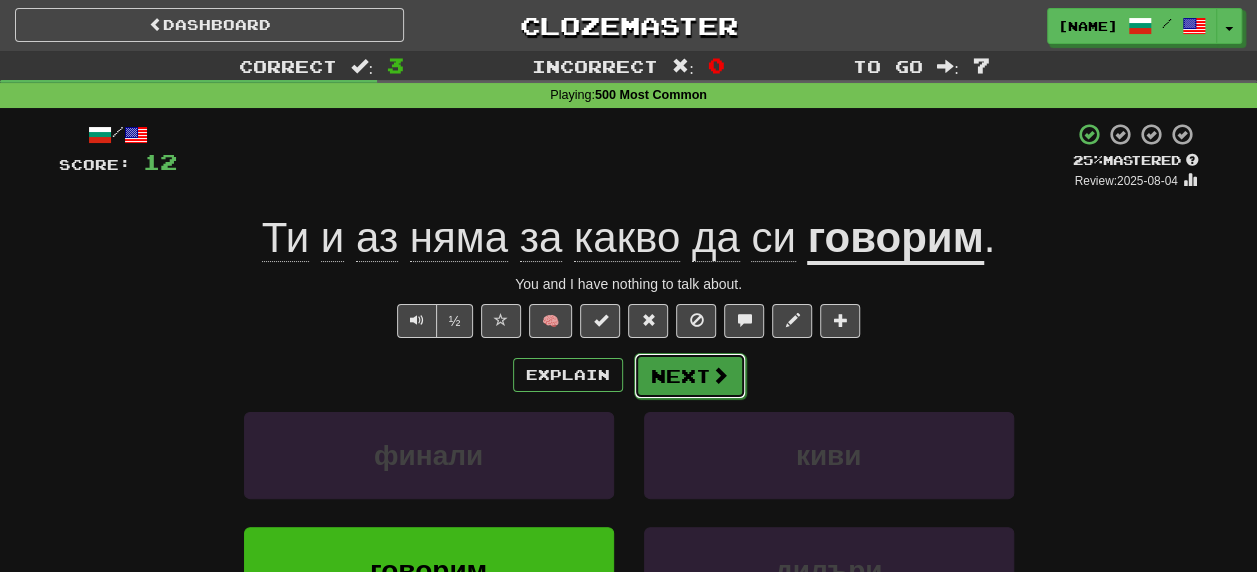 click on "Next" at bounding box center (690, 376) 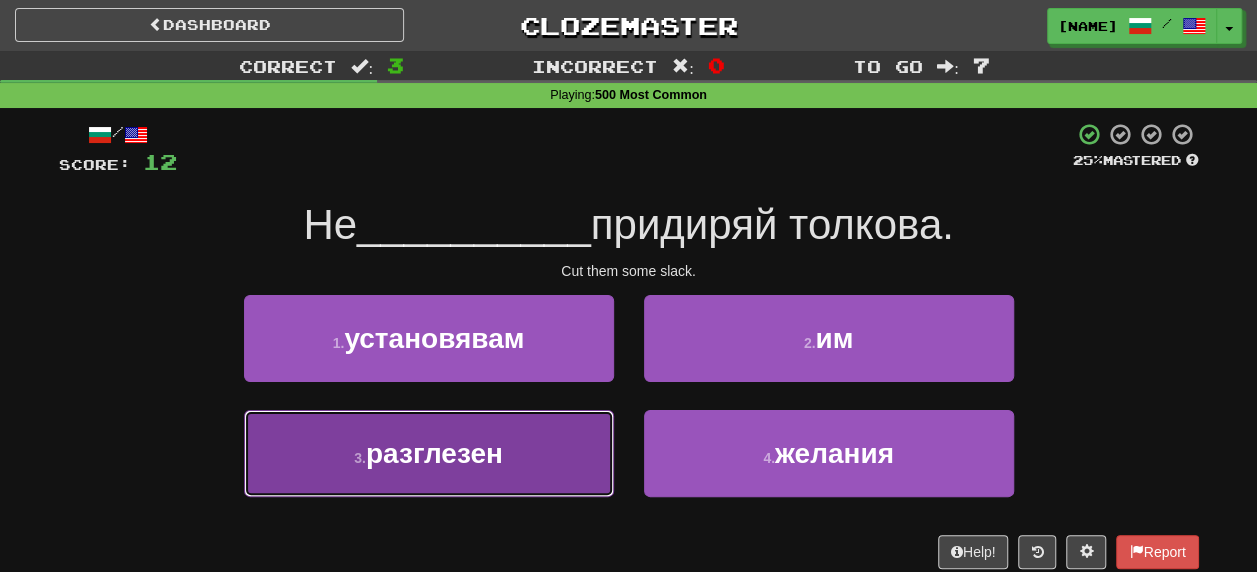 click on "разглезен" at bounding box center (434, 453) 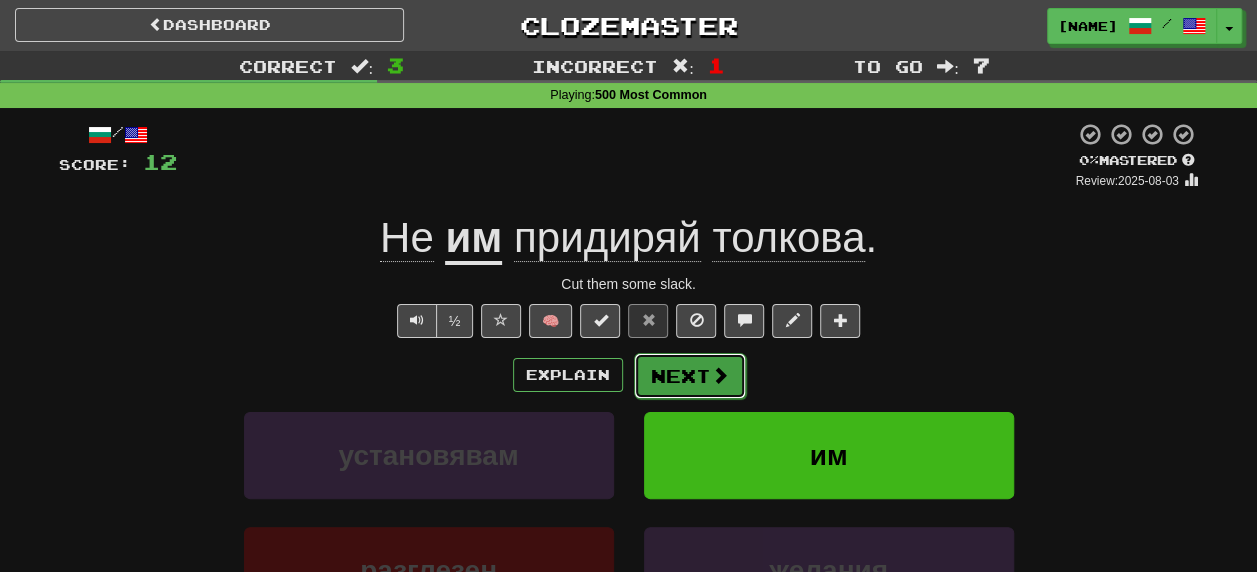 click on "Next" at bounding box center (690, 376) 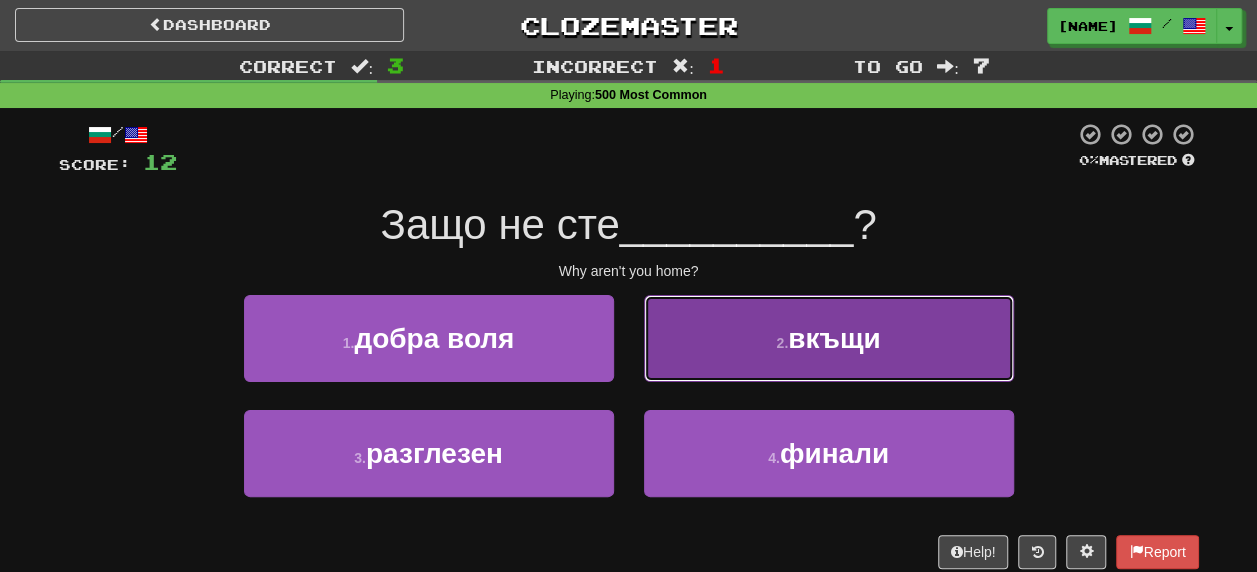 click on "вкъщи" at bounding box center (834, 338) 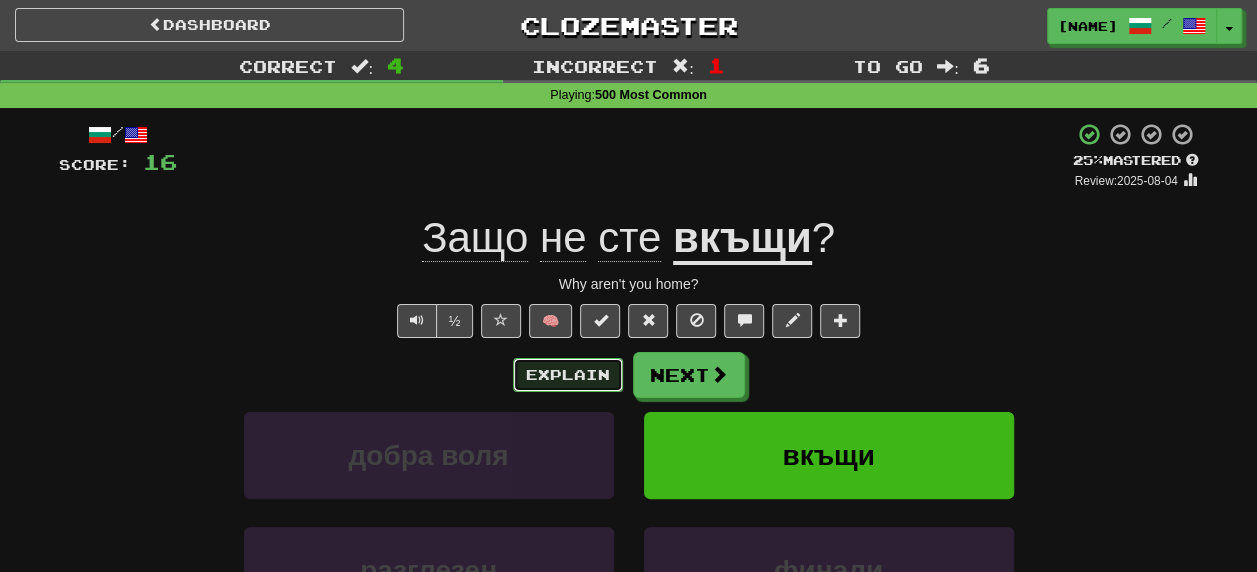 click on "Explain" at bounding box center (568, 375) 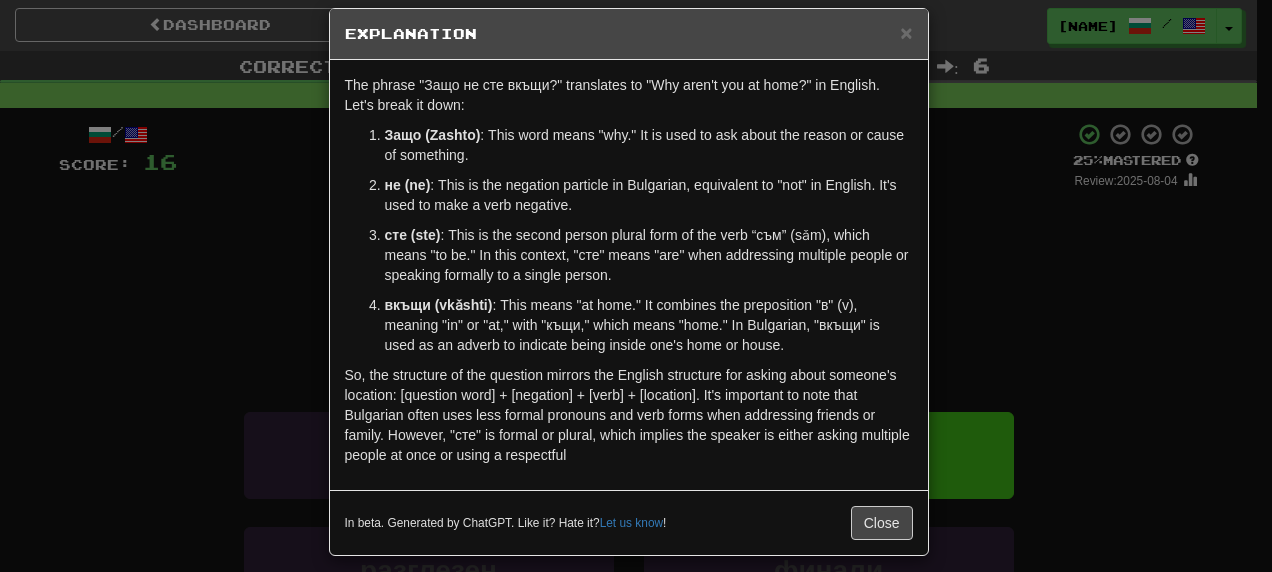 scroll, scrollTop: 34, scrollLeft: 0, axis: vertical 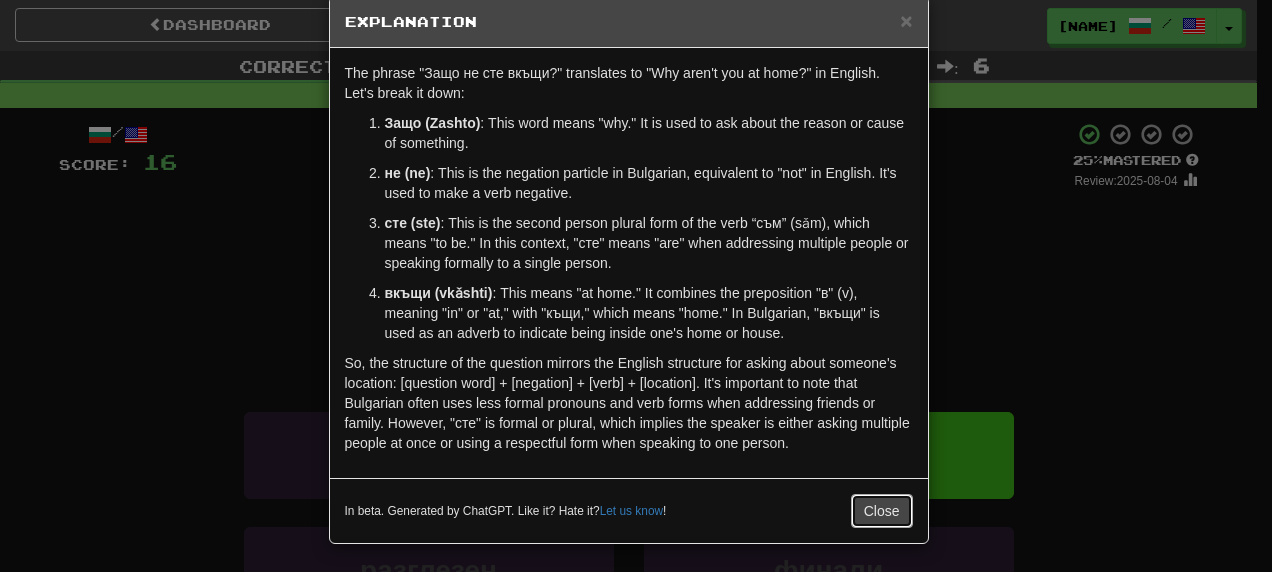 click on "Close" at bounding box center [882, 511] 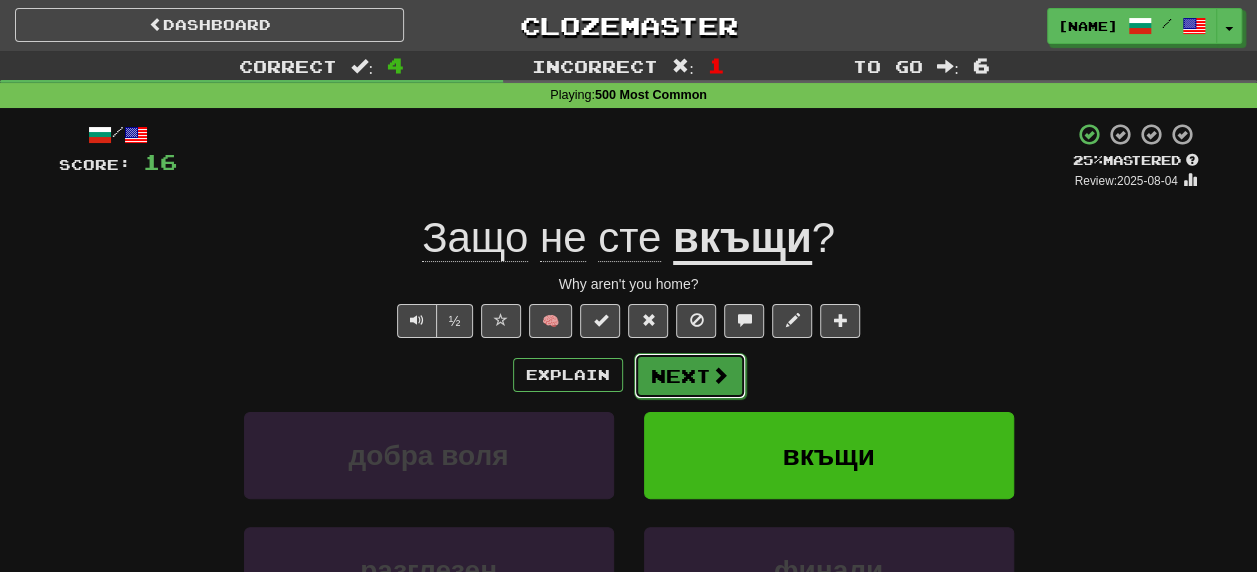 click on "Next" at bounding box center [690, 376] 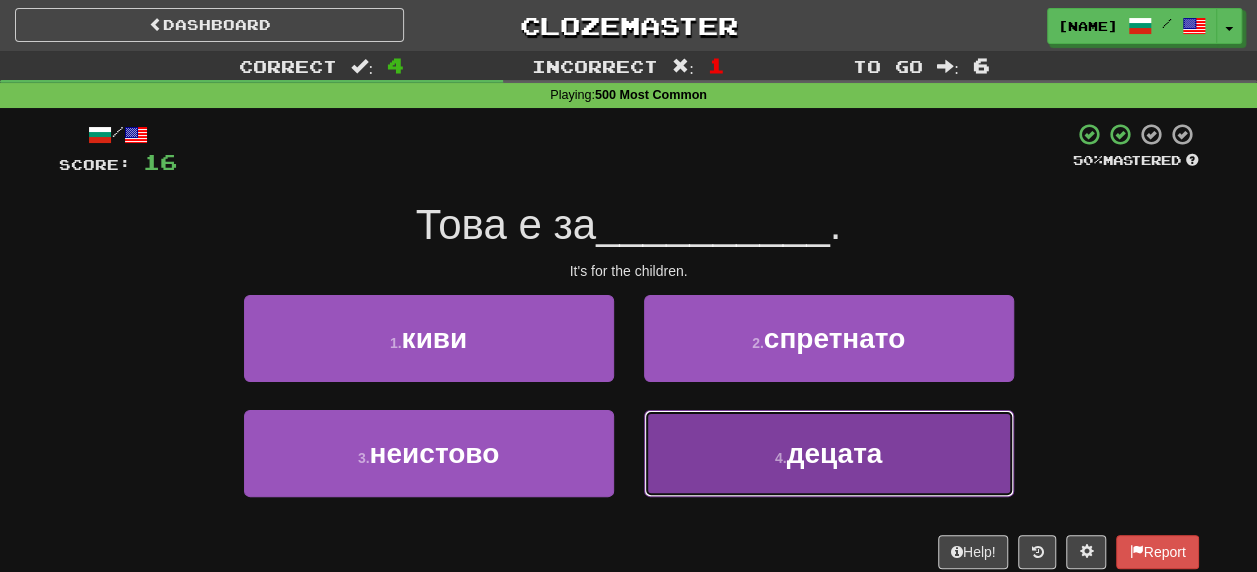 click on "децата" at bounding box center [834, 453] 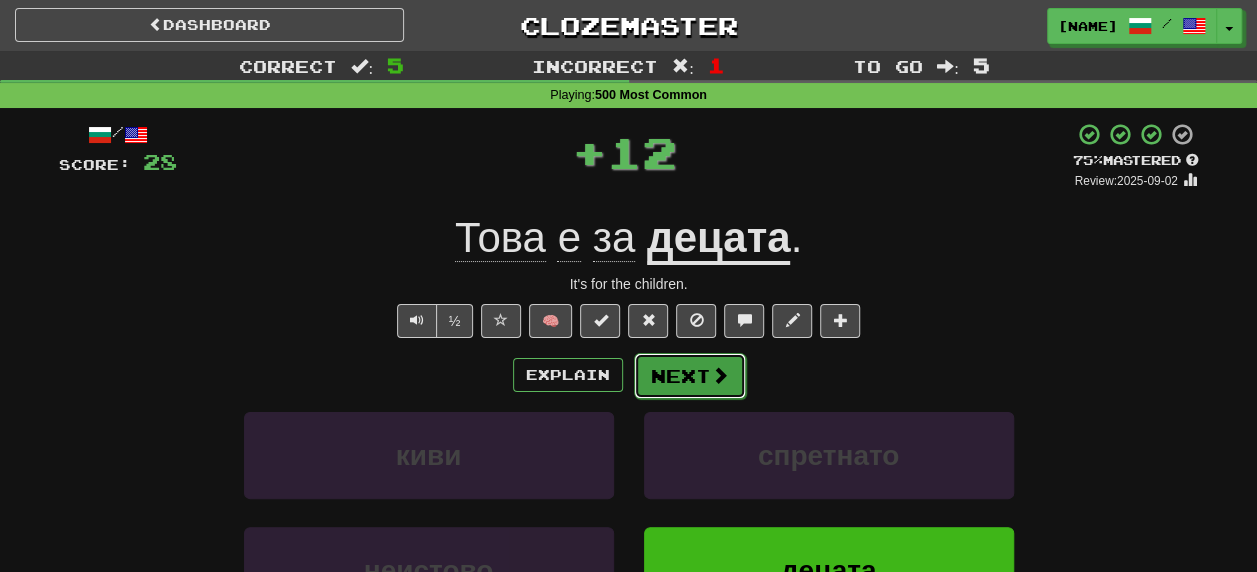 click on "Next" at bounding box center (690, 376) 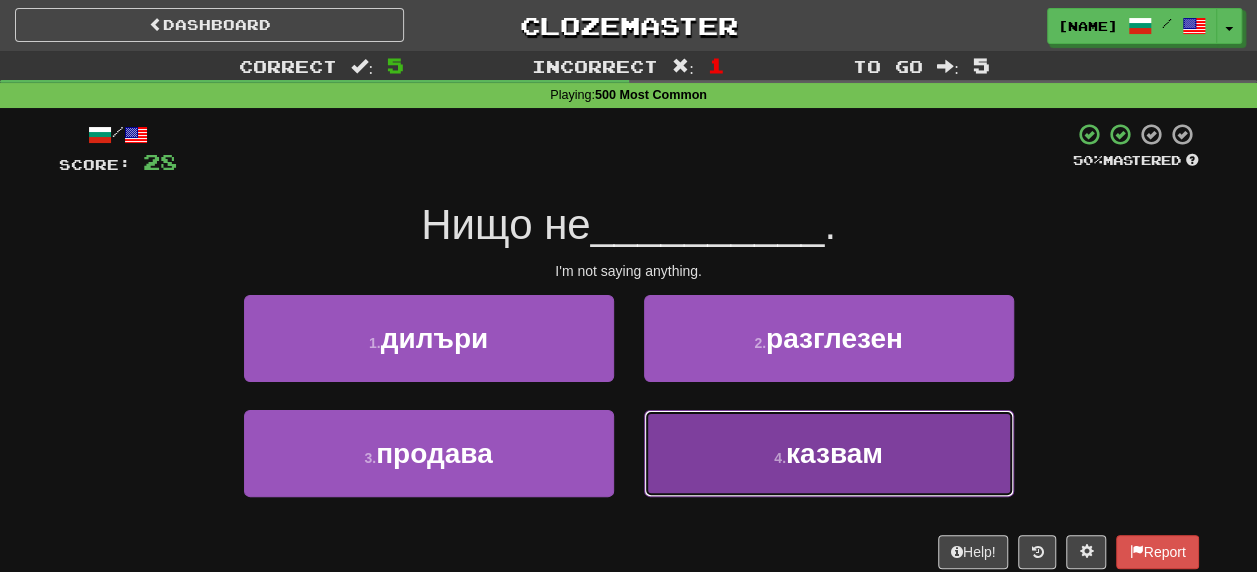 click on "казвам" at bounding box center (834, 453) 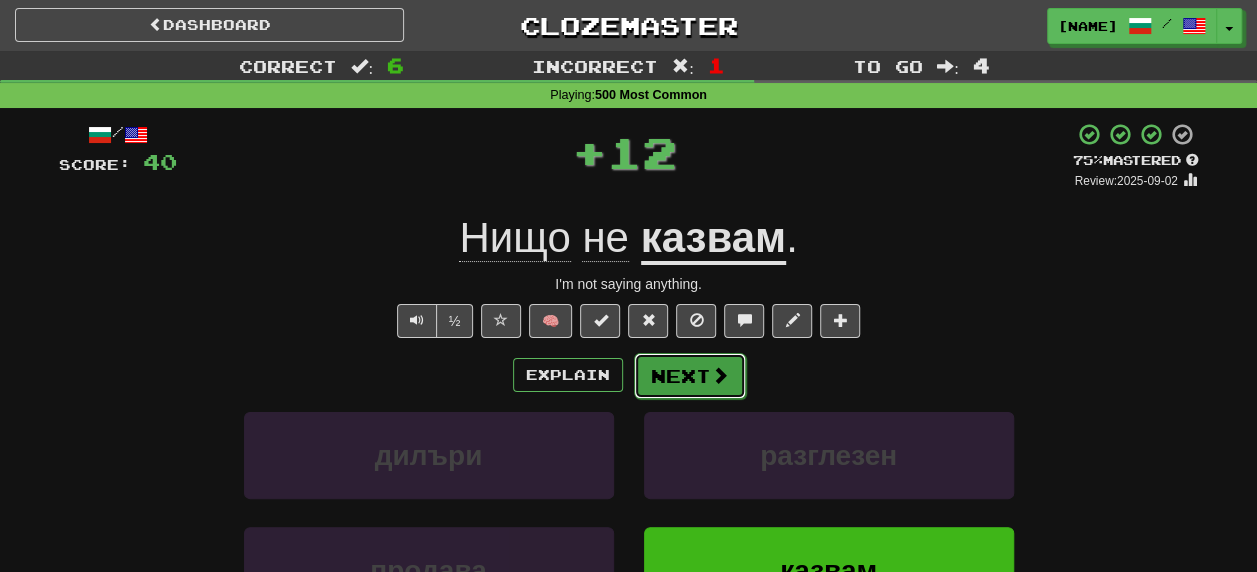 click on "Next" at bounding box center [690, 376] 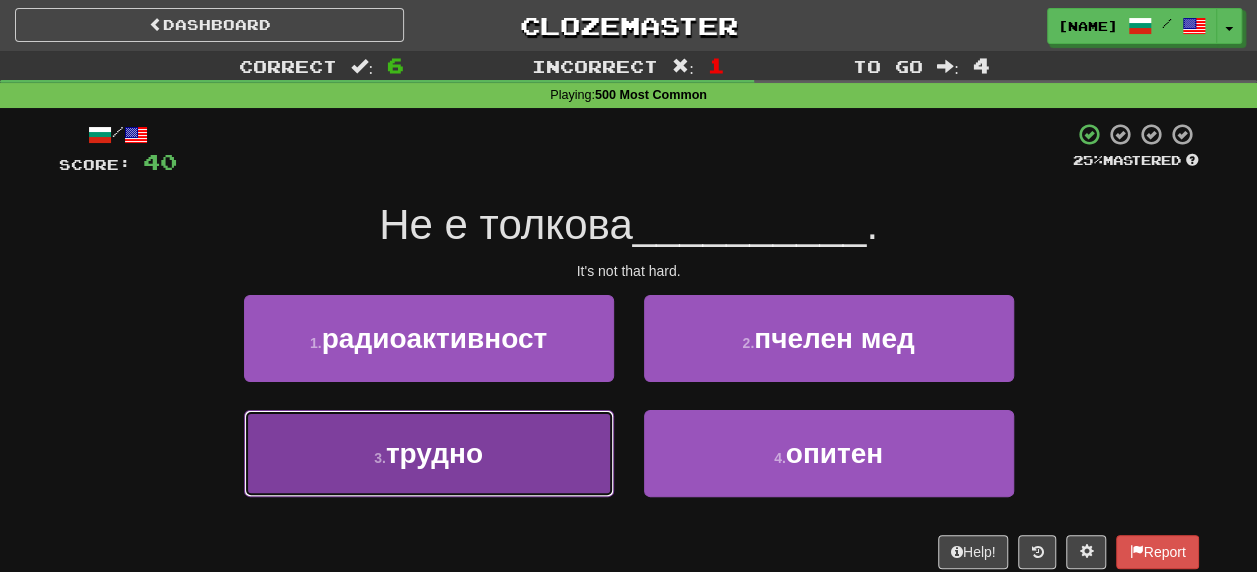 click on "трудно" at bounding box center (434, 453) 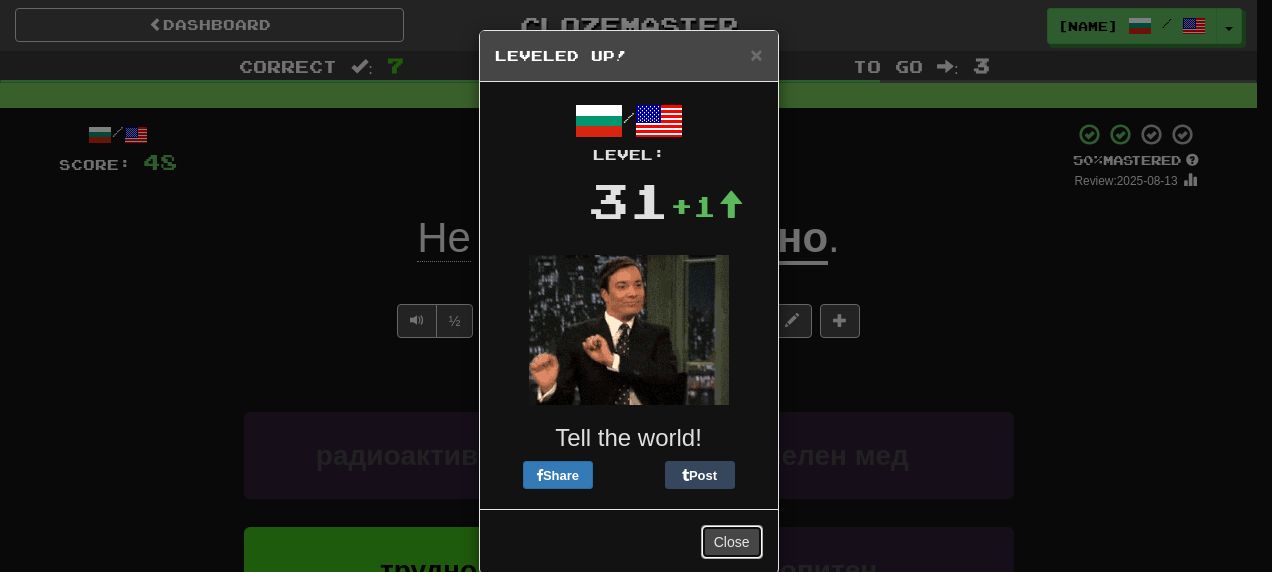 click on "Close" at bounding box center [732, 542] 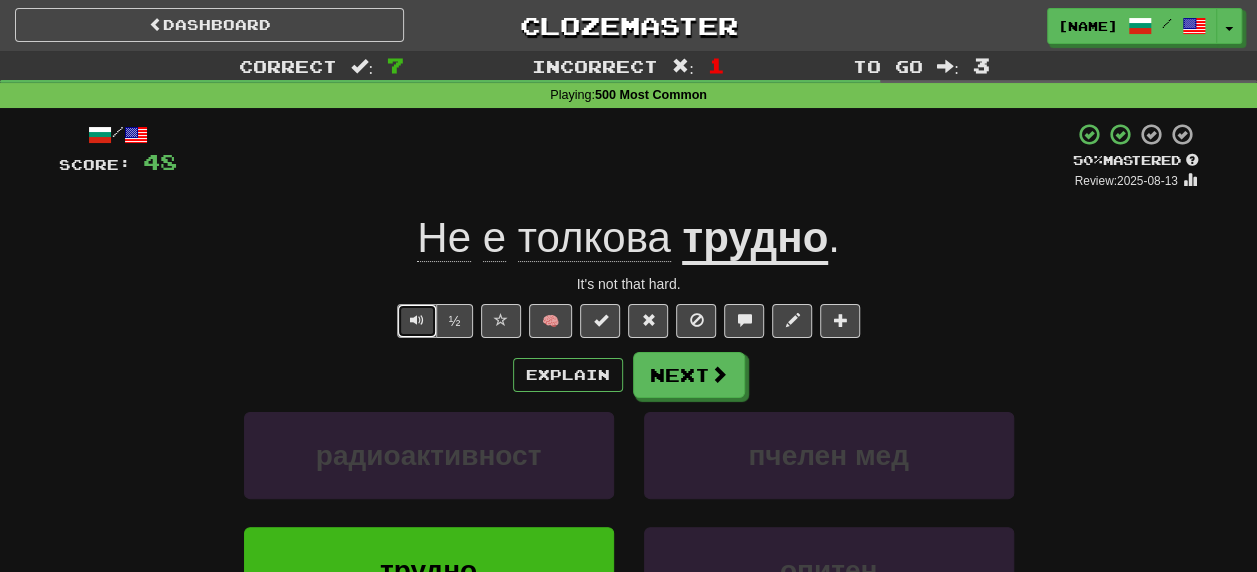 click at bounding box center (417, 320) 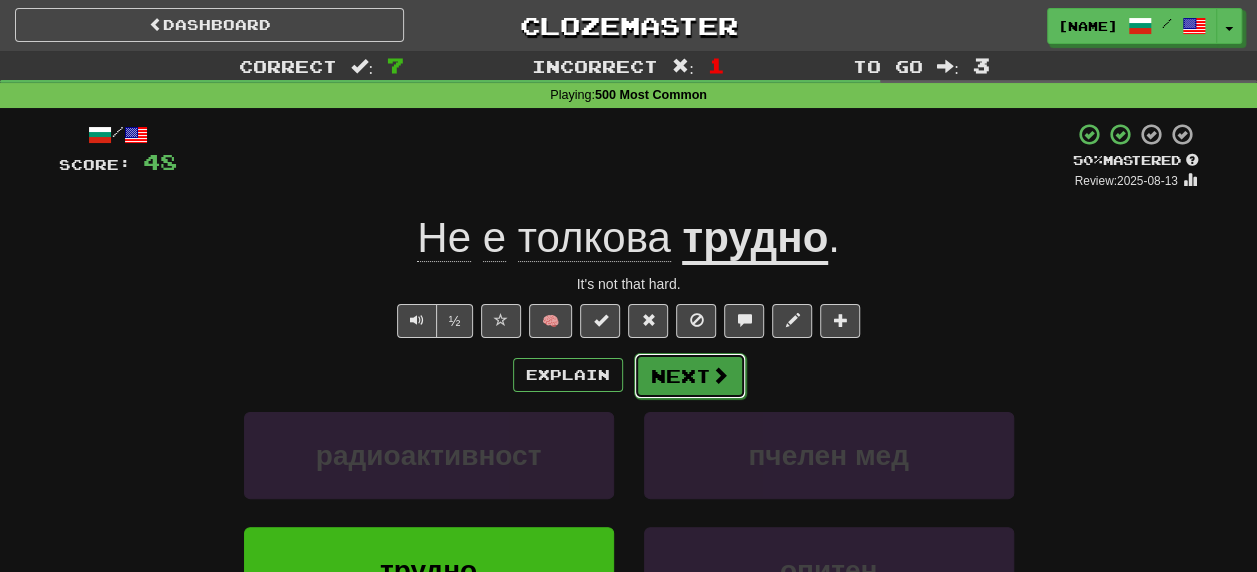 click on "Next" at bounding box center [690, 376] 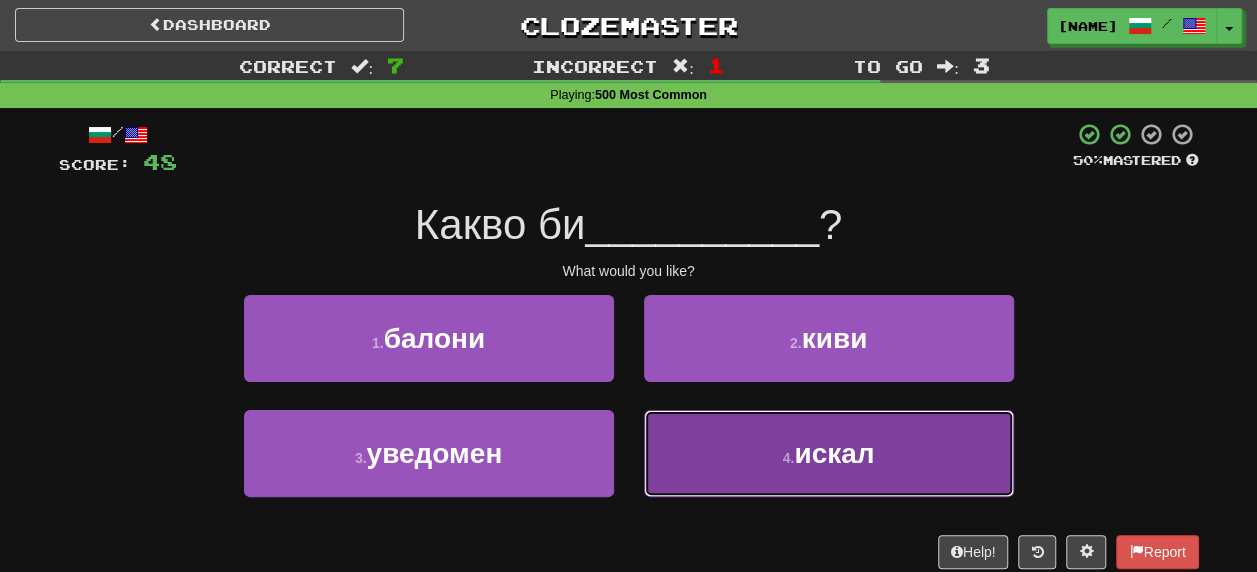 click on "искал" at bounding box center (834, 453) 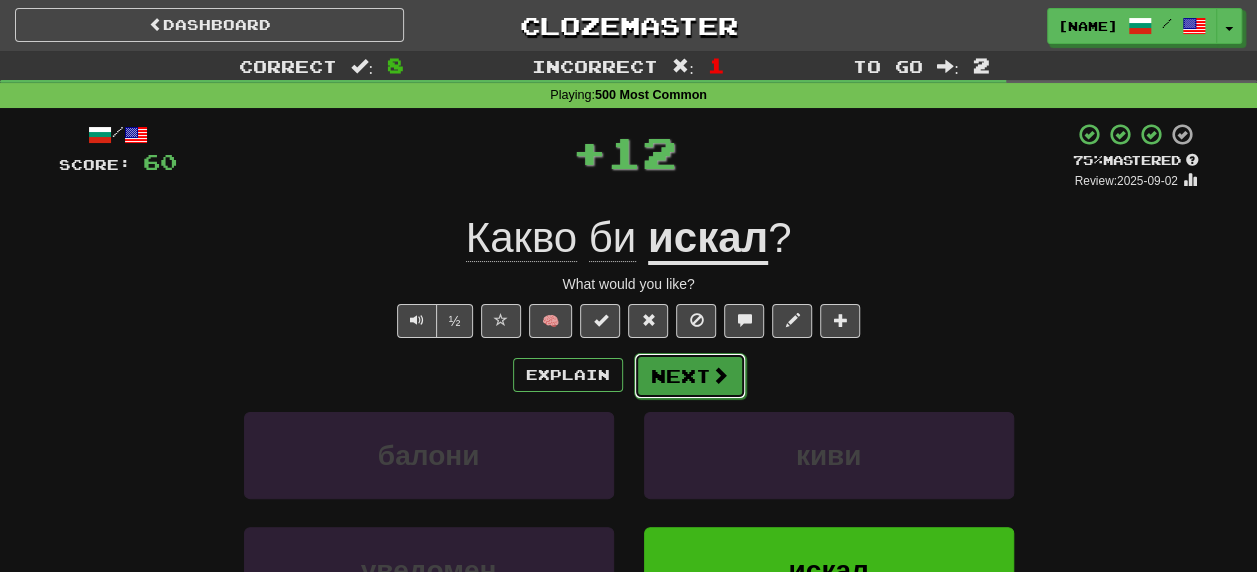 click on "Next" at bounding box center (690, 376) 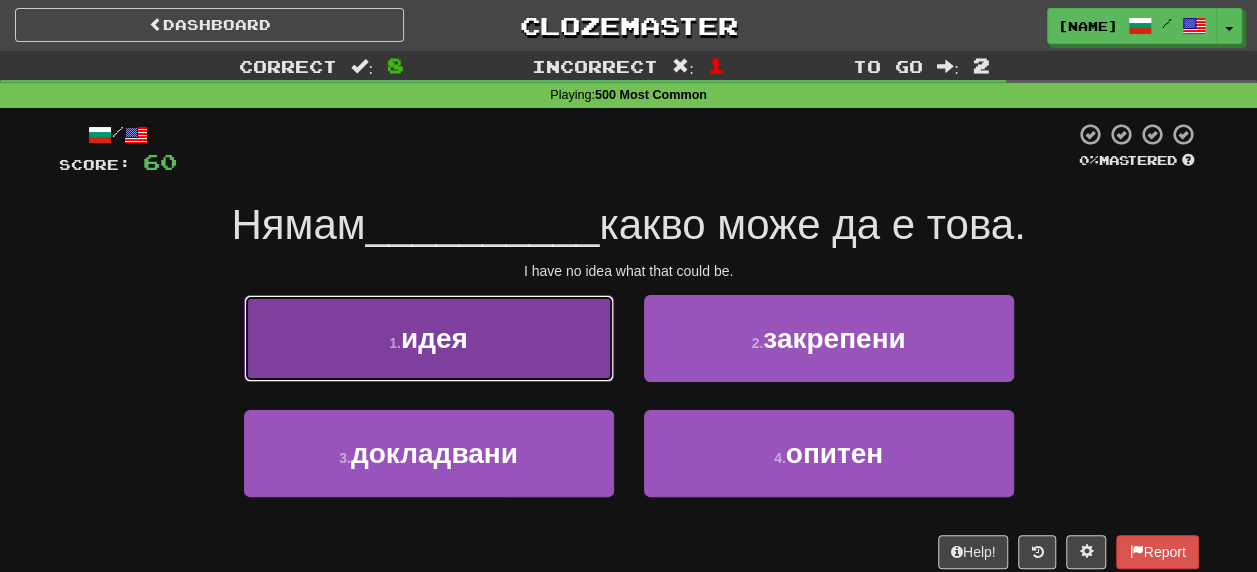 click on "идея" at bounding box center [434, 338] 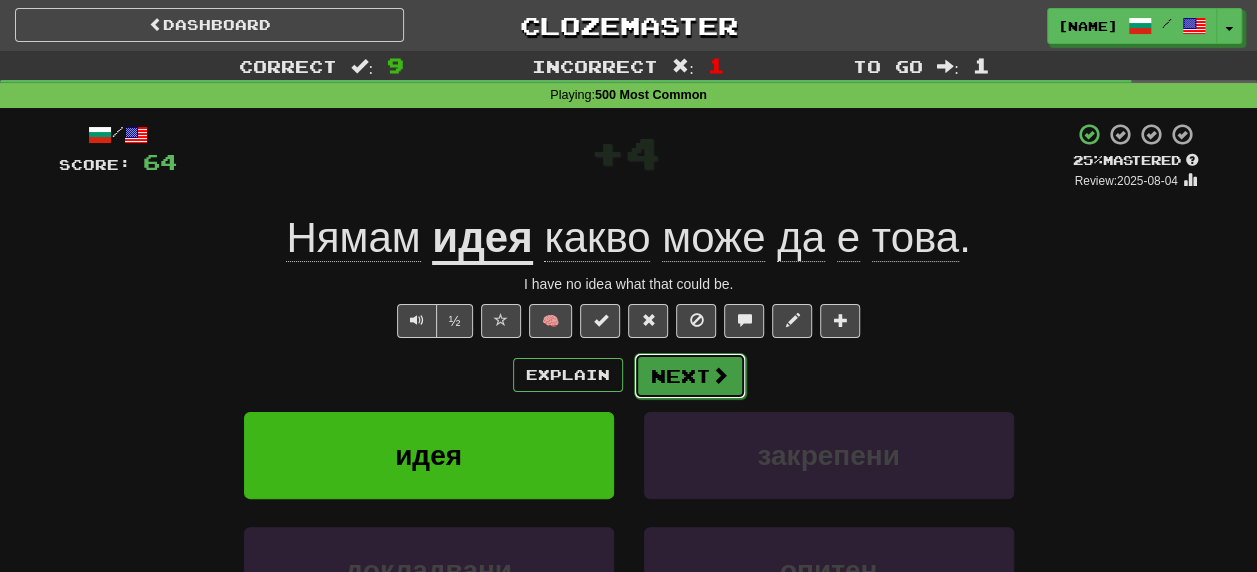 click on "Next" at bounding box center (690, 376) 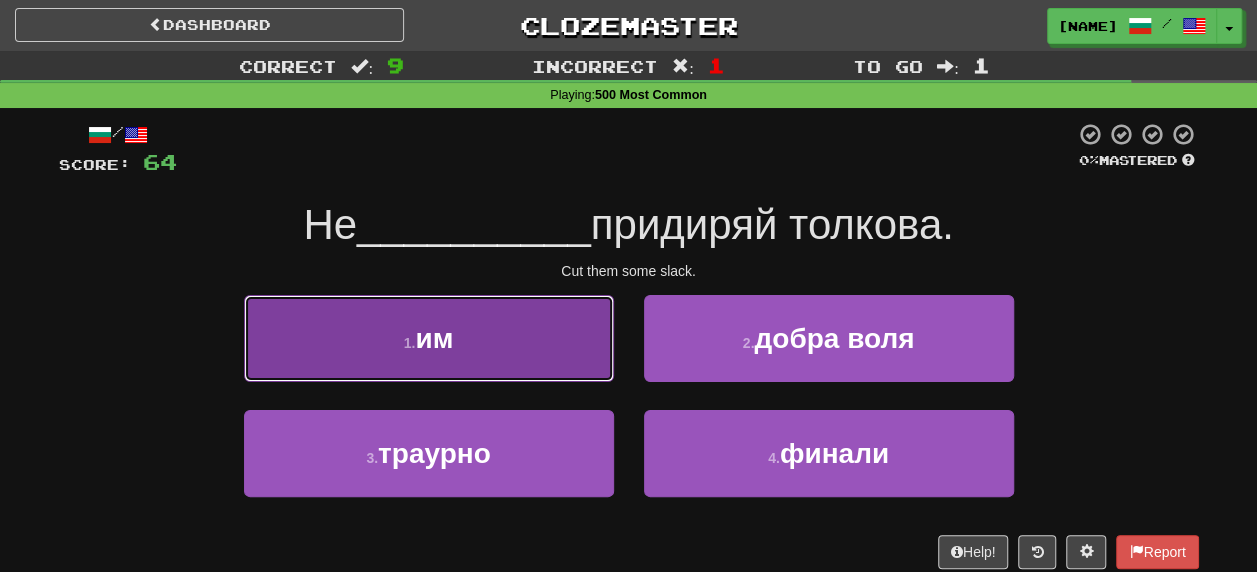 click on "1 .  им" at bounding box center [429, 338] 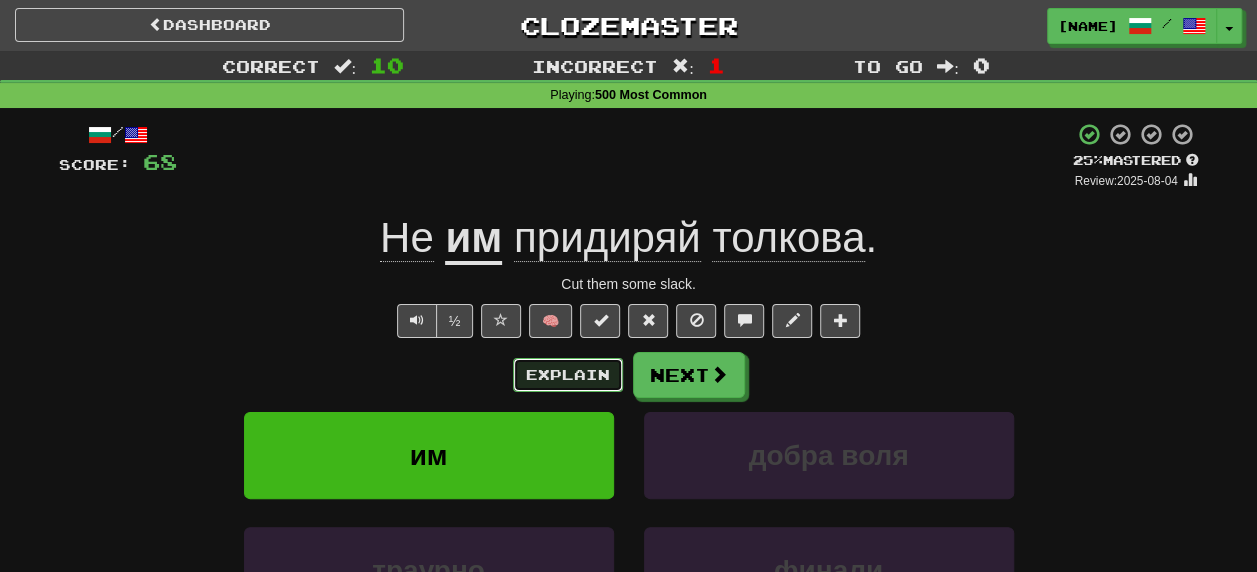 click on "Explain" at bounding box center [568, 375] 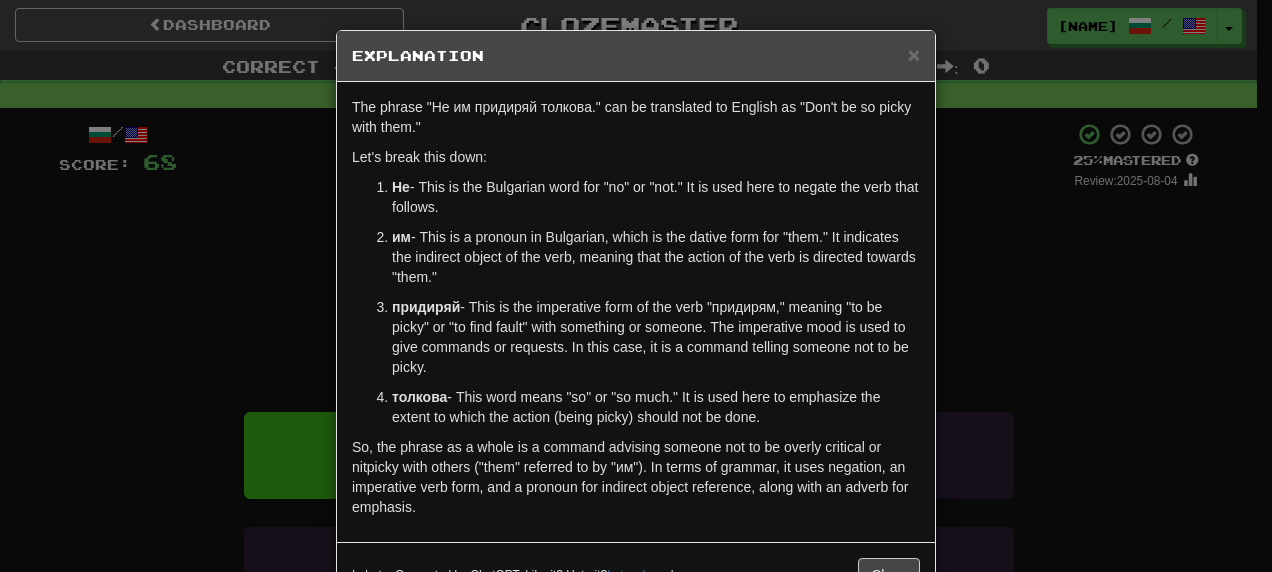 scroll, scrollTop: 64, scrollLeft: 0, axis: vertical 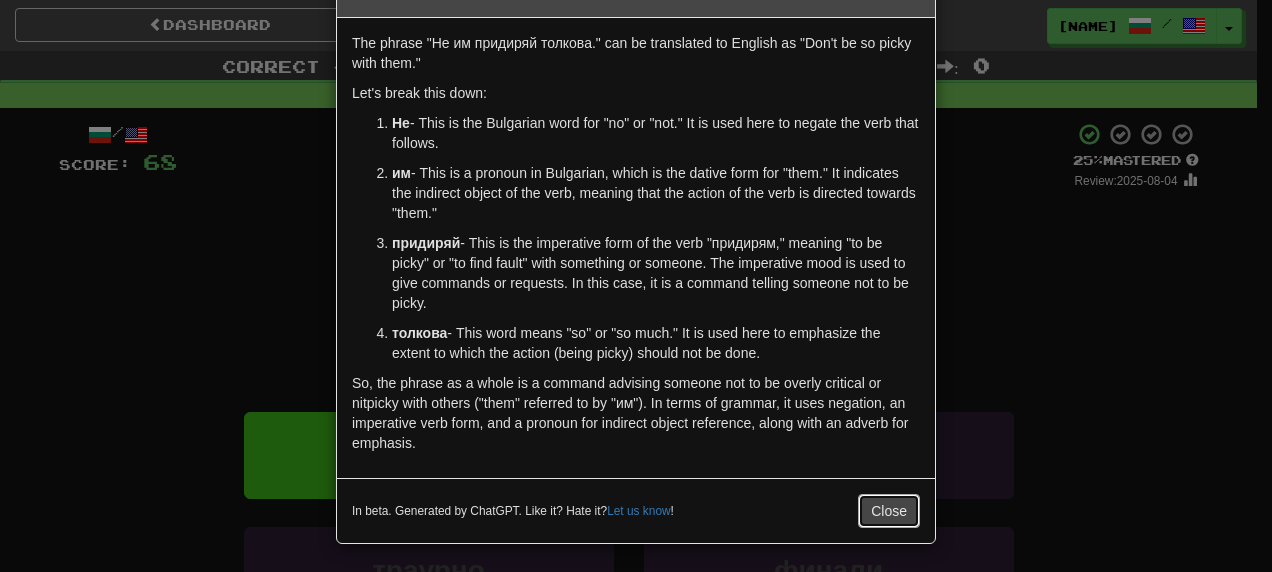 click on "Close" at bounding box center [889, 511] 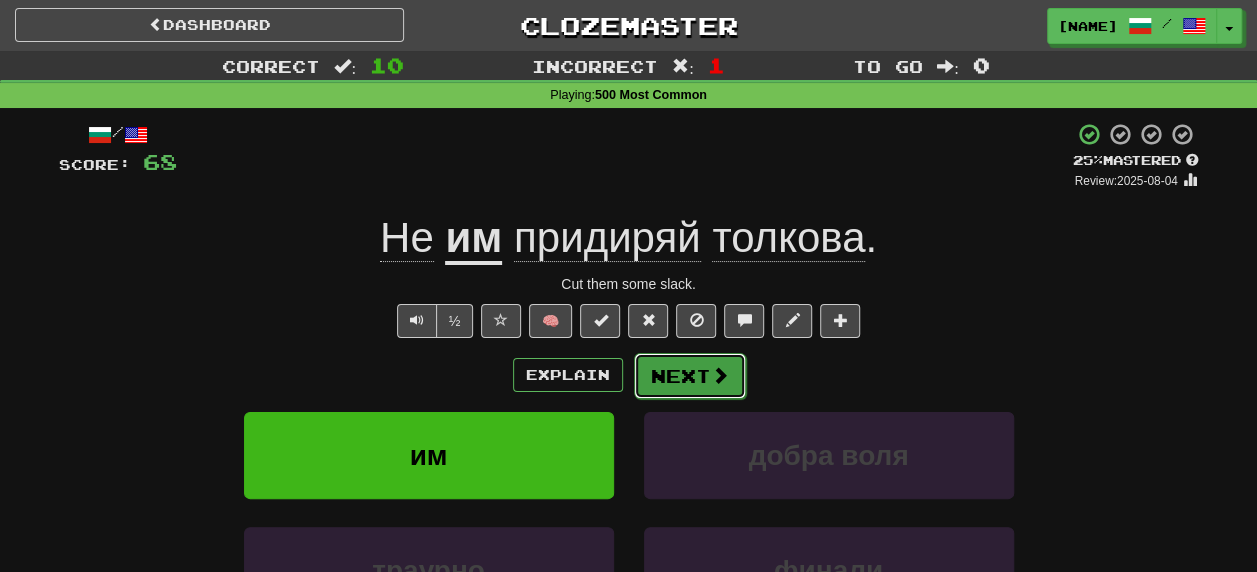 click on "Next" at bounding box center (690, 376) 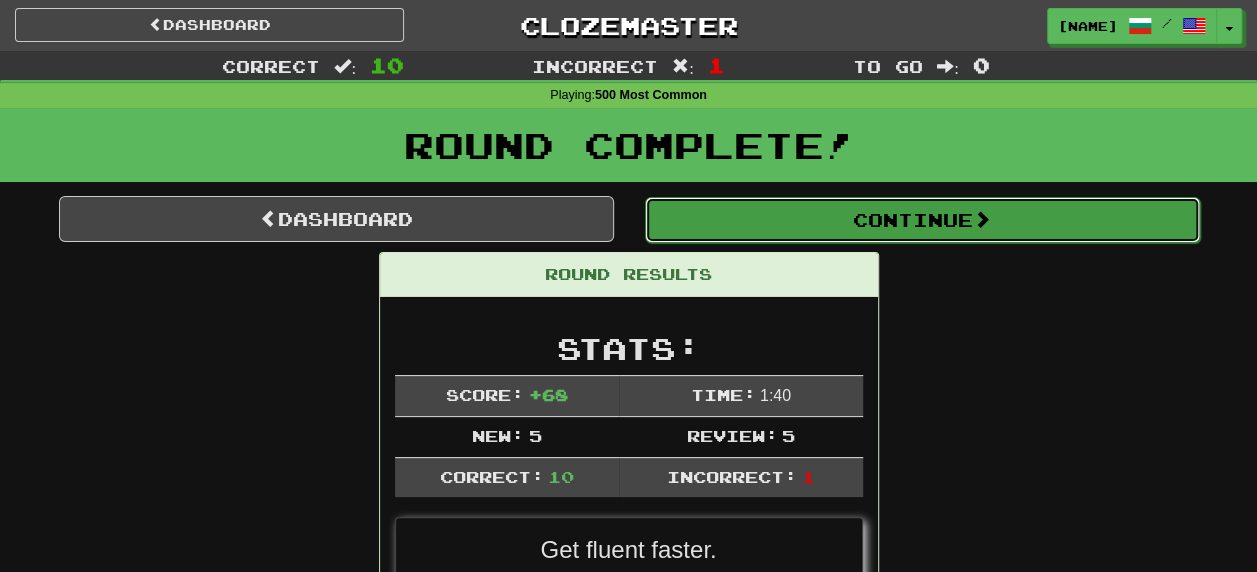 click on "Continue" at bounding box center (922, 220) 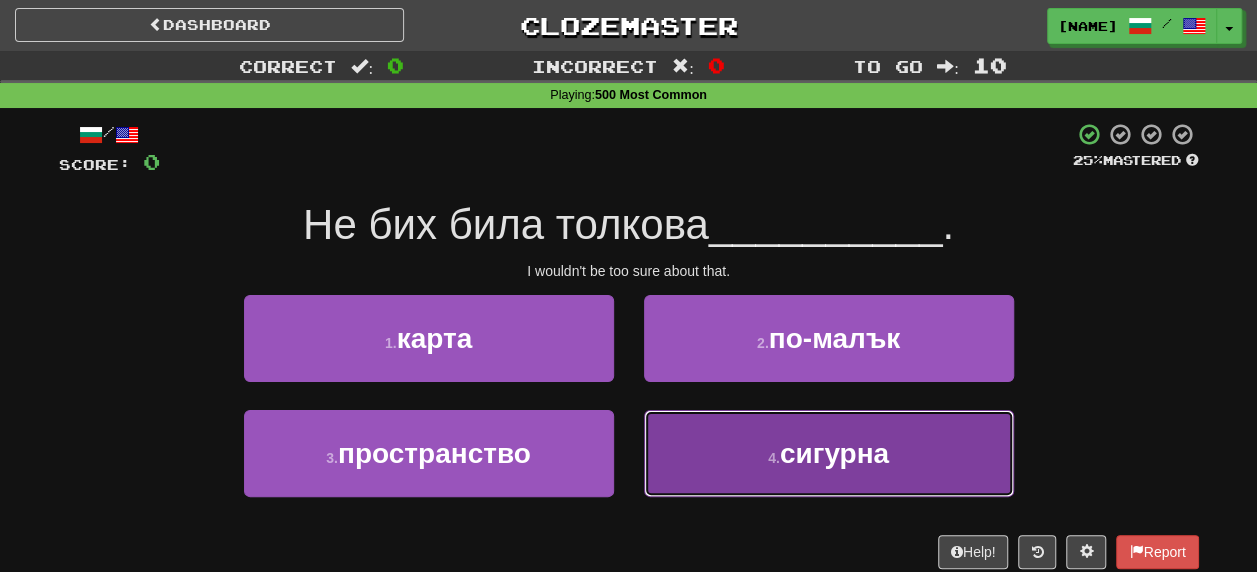 click on "сигурна" at bounding box center (834, 453) 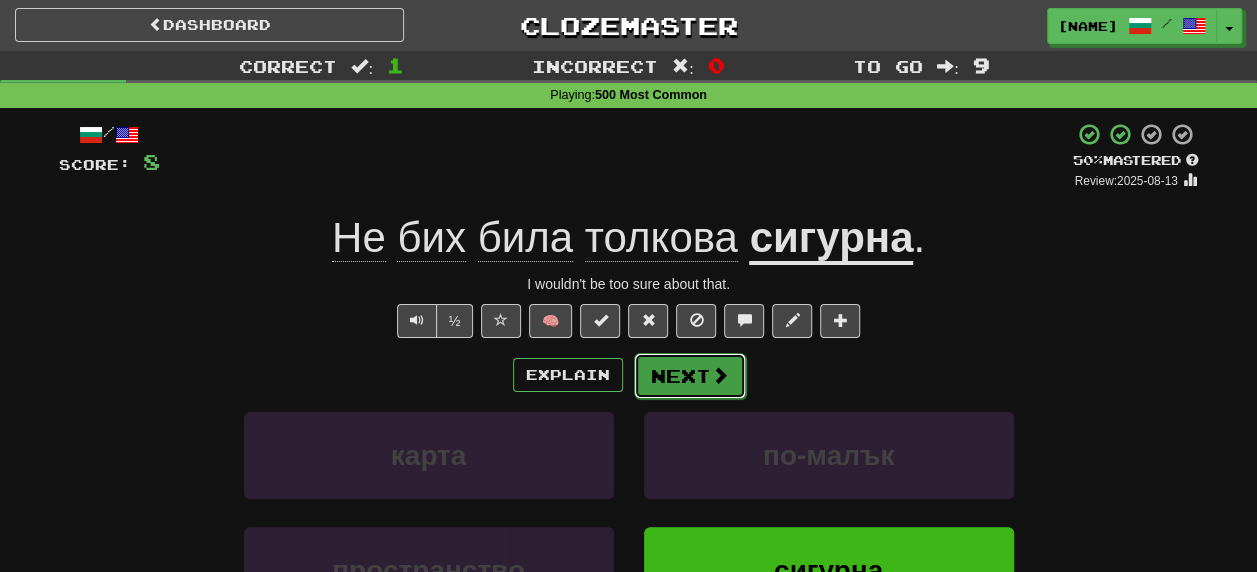 click on "Next" at bounding box center [690, 376] 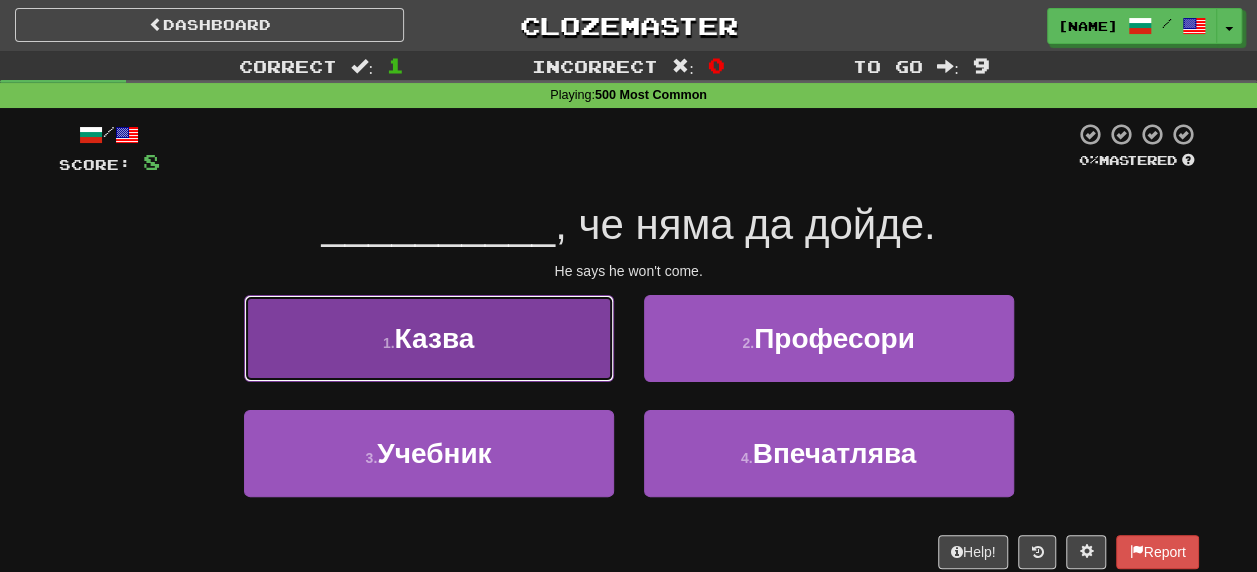 click on "Казва" at bounding box center [435, 338] 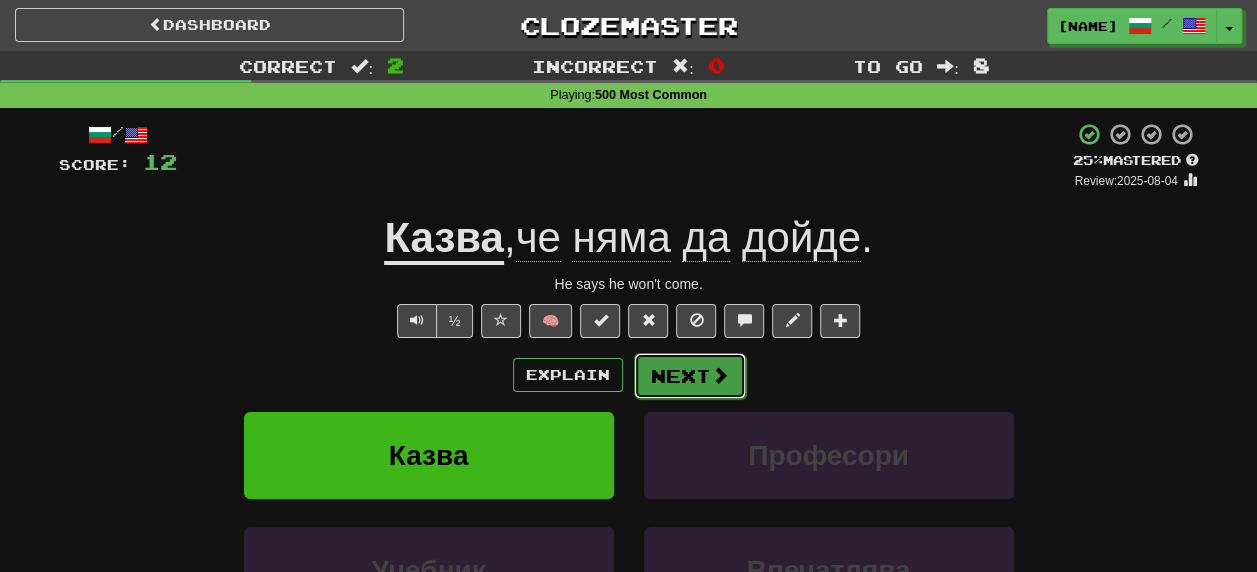 click on "Next" at bounding box center (690, 376) 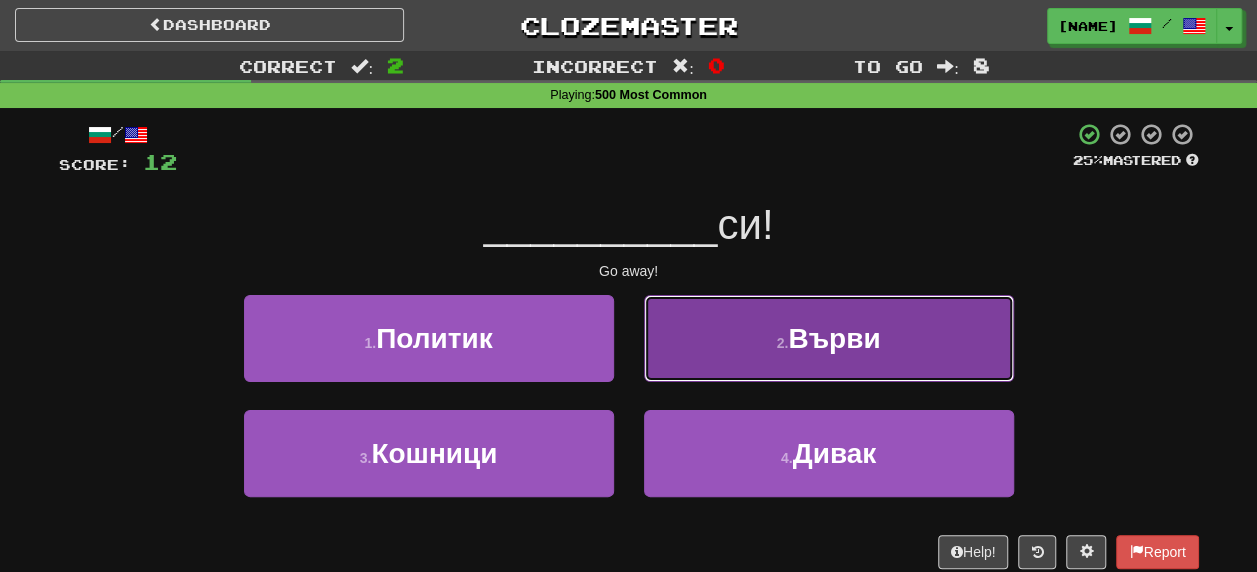 click on "Върви" at bounding box center (834, 338) 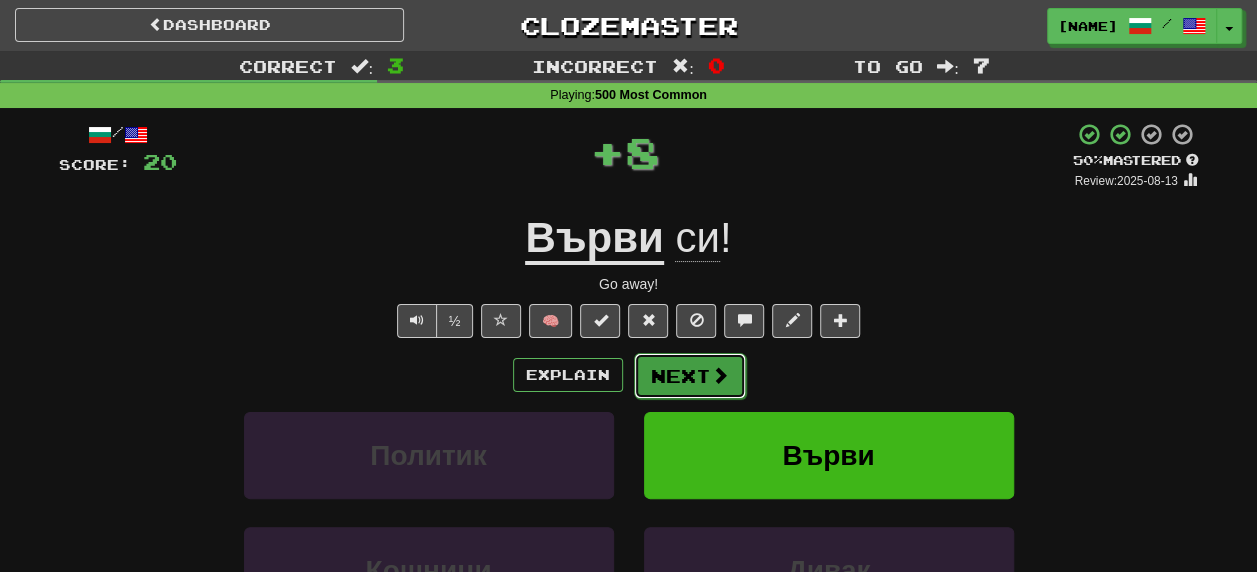 click on "Next" at bounding box center [690, 376] 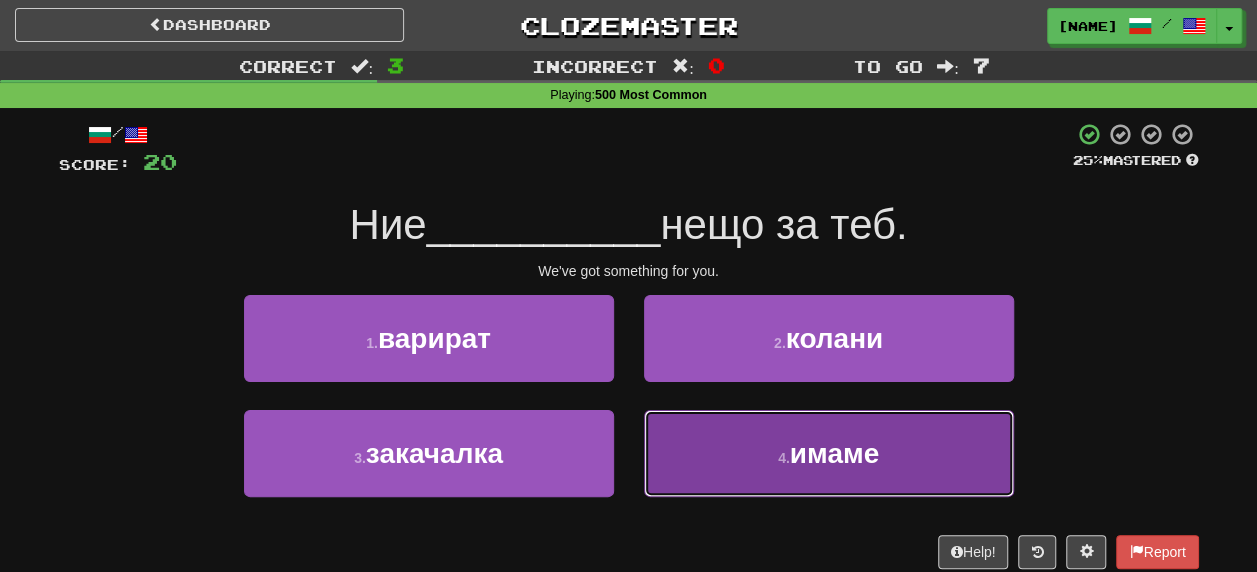 click on "имаме" at bounding box center [834, 453] 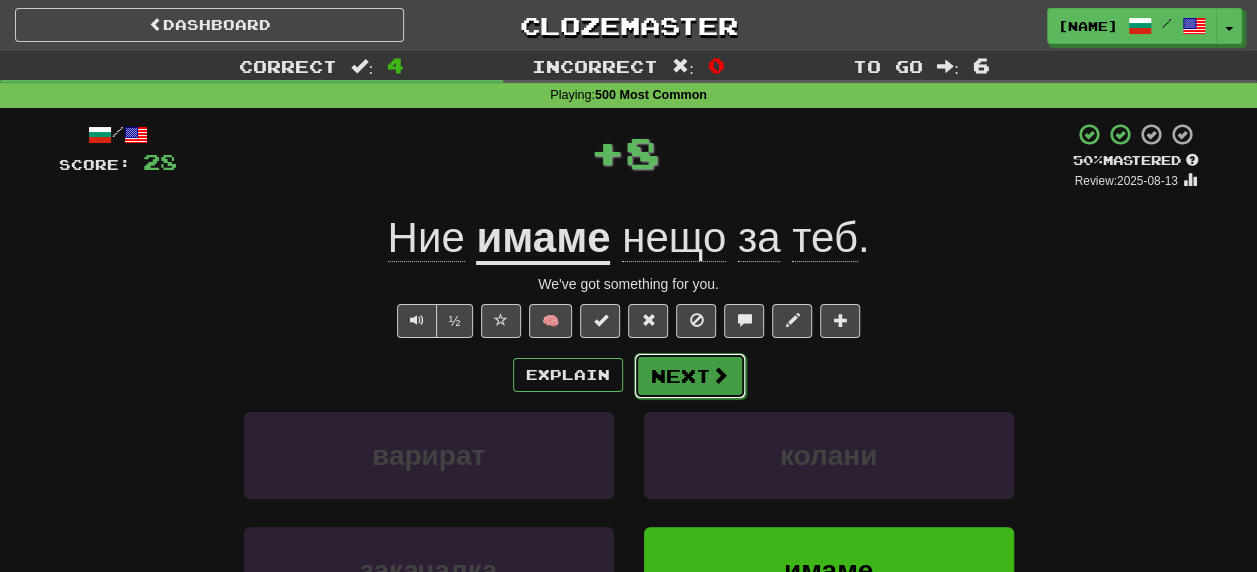 click on "Next" at bounding box center [690, 376] 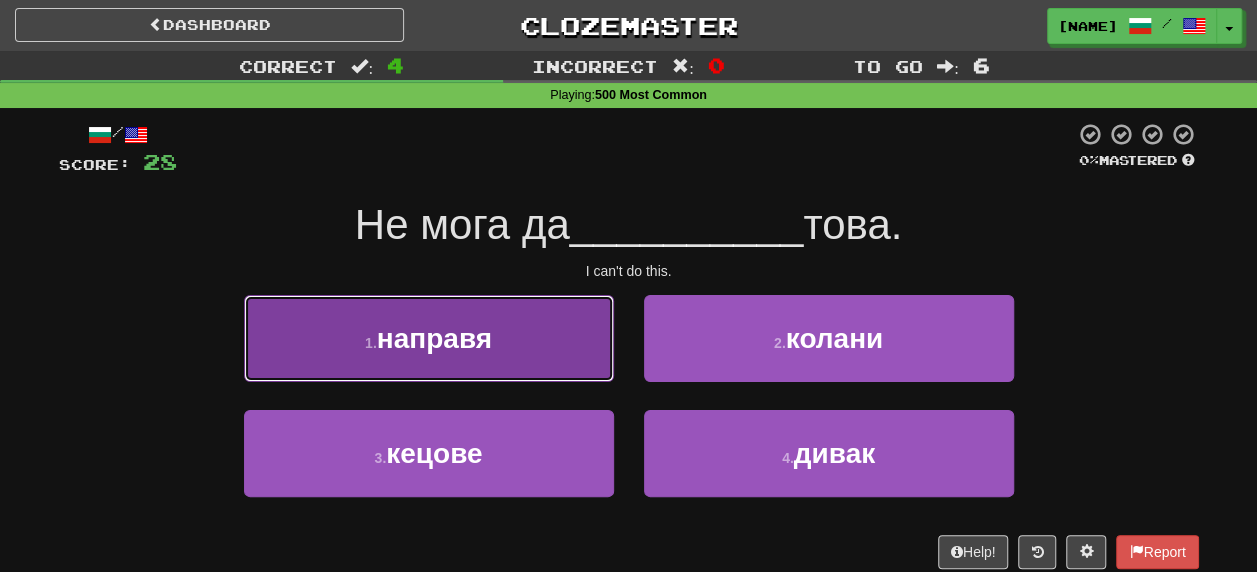 click on "направя" at bounding box center (434, 338) 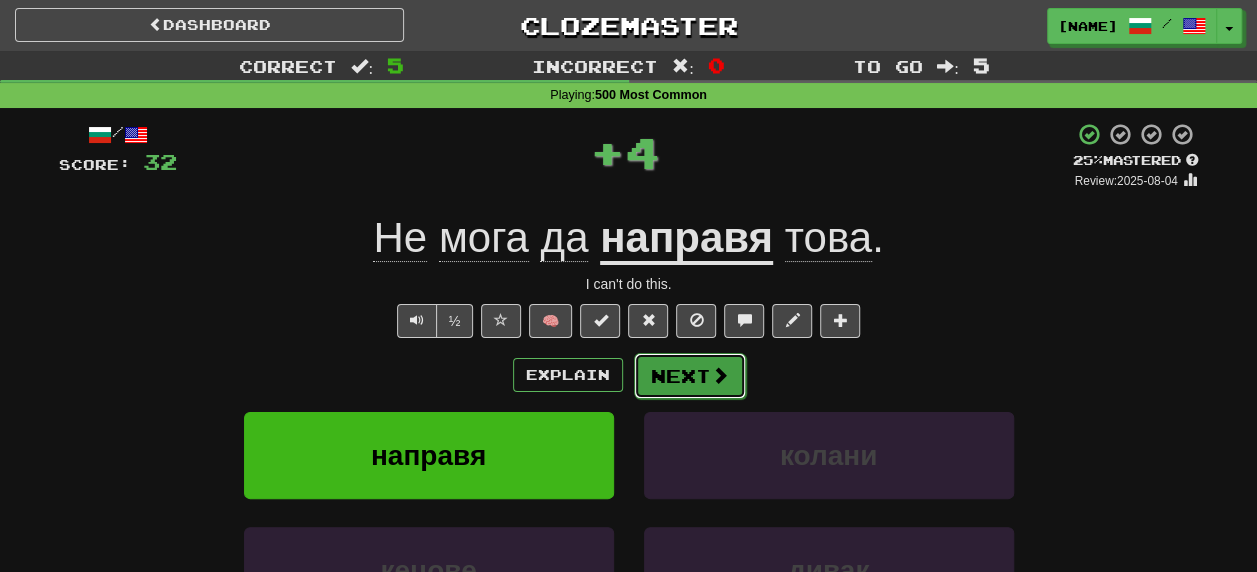 click on "Next" at bounding box center [690, 376] 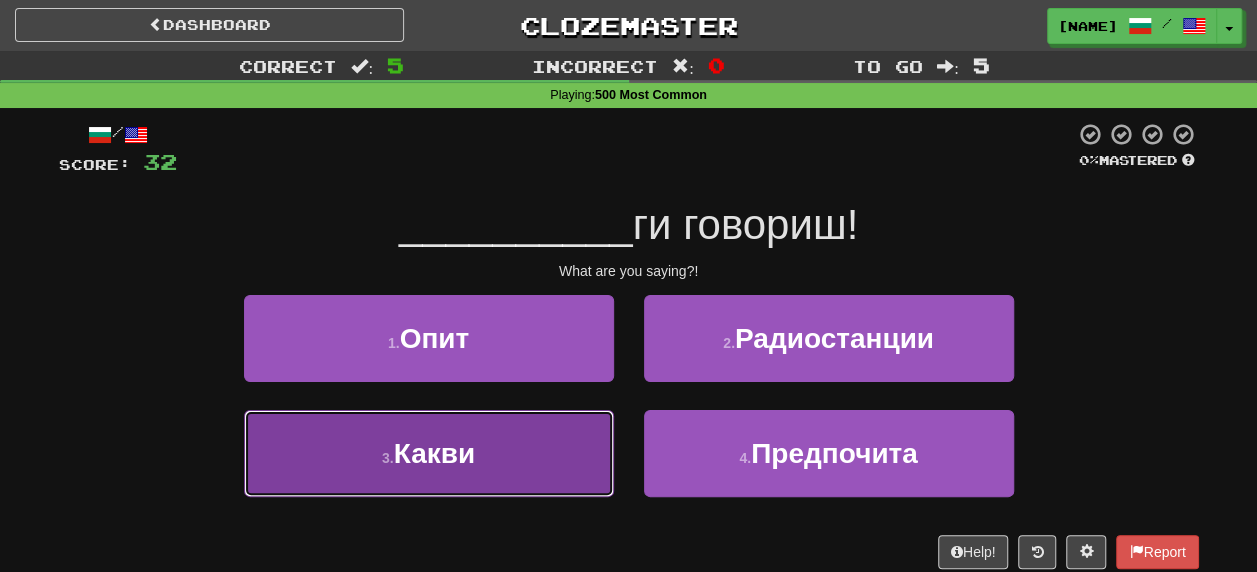click on "Какви" at bounding box center [434, 453] 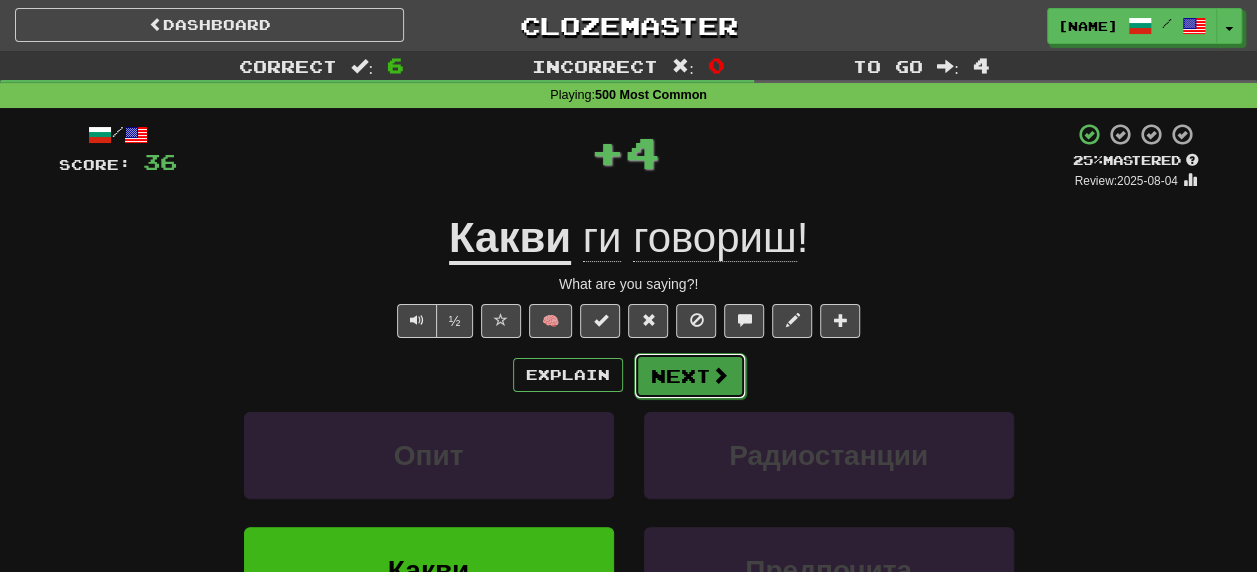 click on "Next" at bounding box center [690, 376] 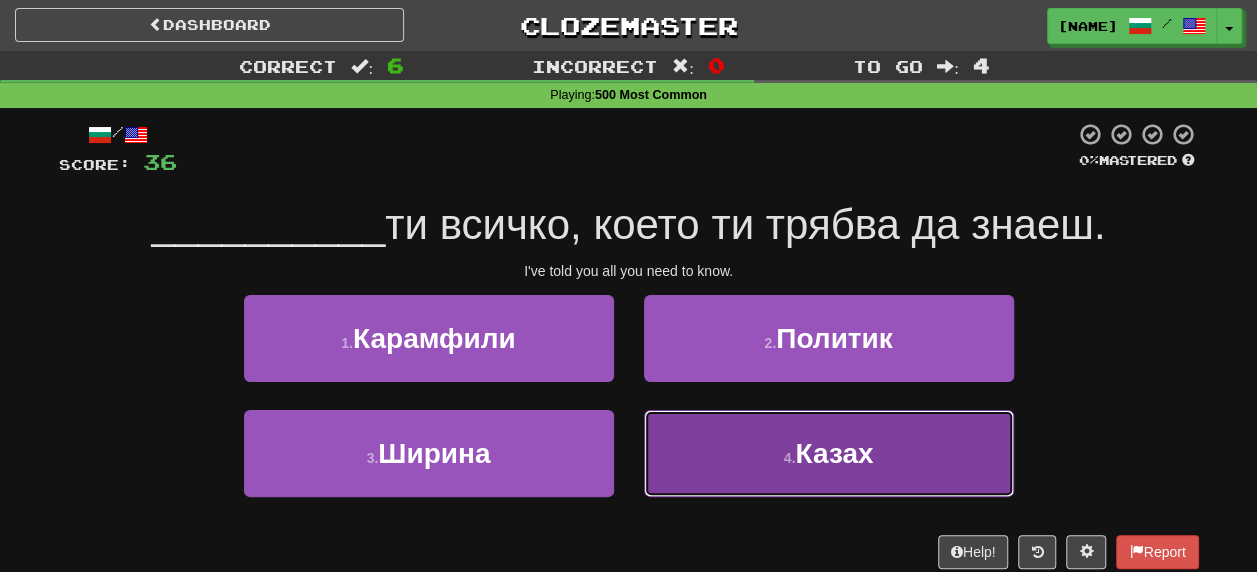 click on "Казах" at bounding box center [834, 453] 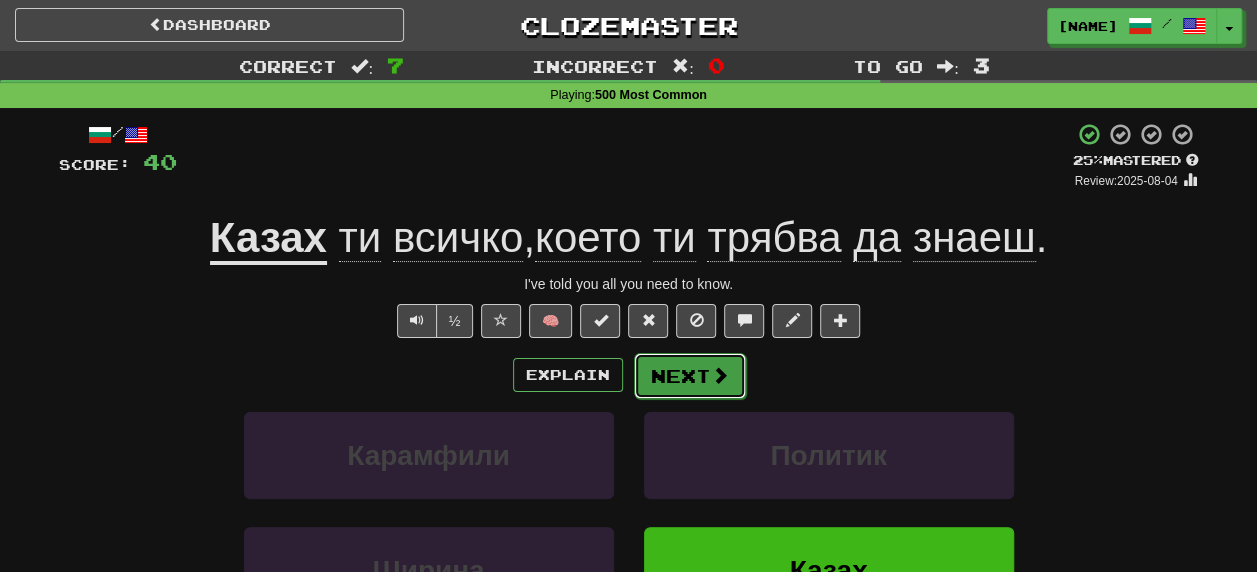 click on "Next" at bounding box center (690, 376) 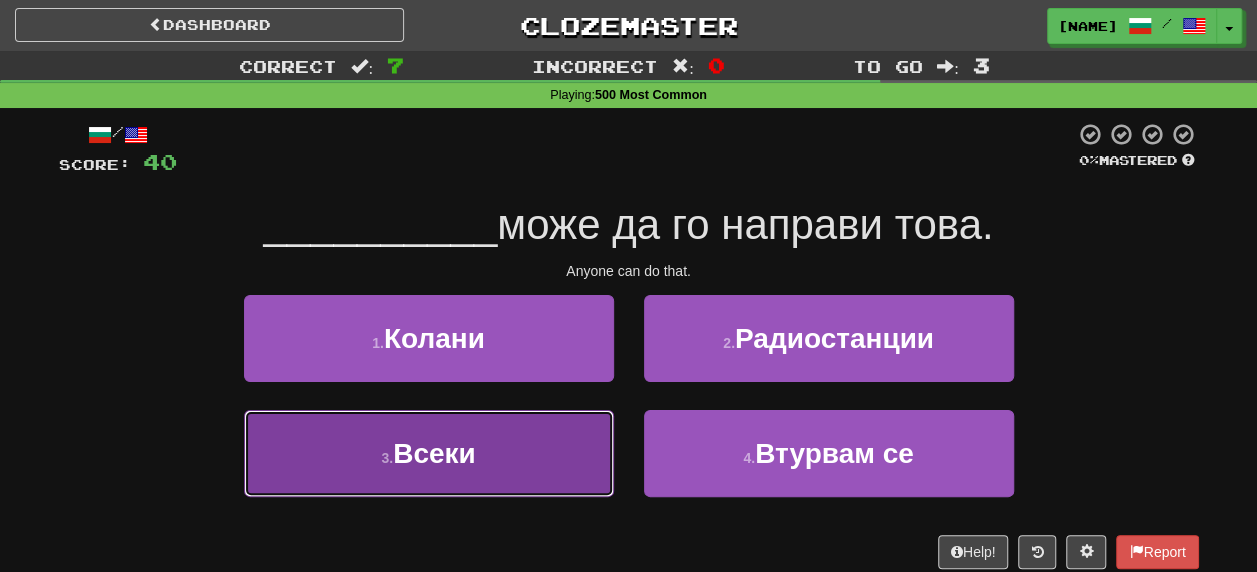 click on "3 . Всеки" at bounding box center (429, 453) 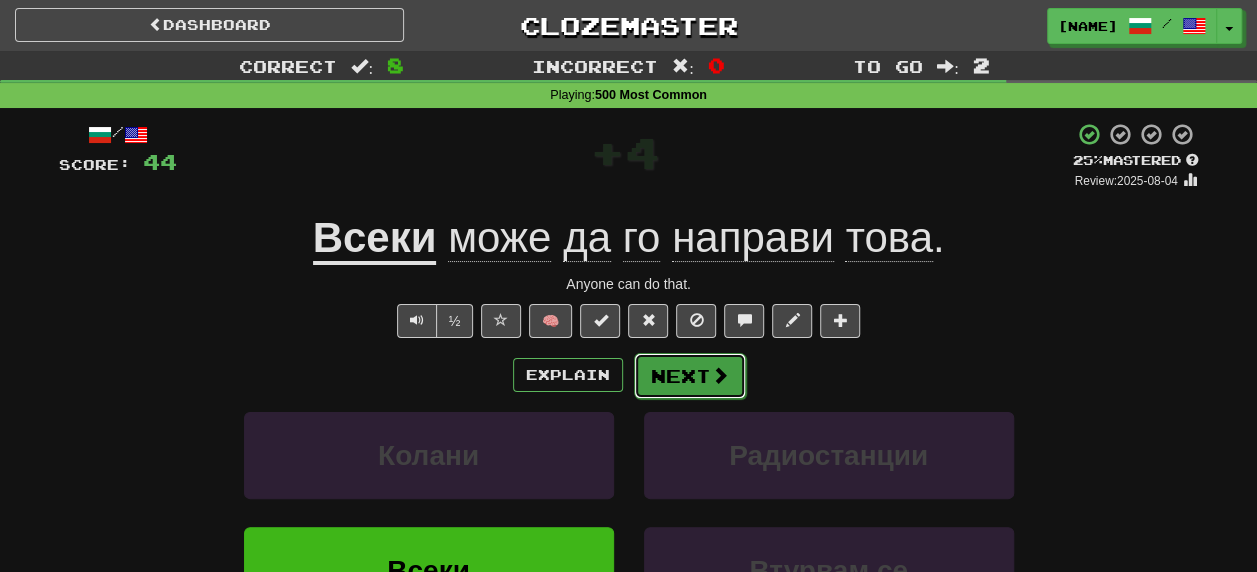 click on "Next" at bounding box center (690, 376) 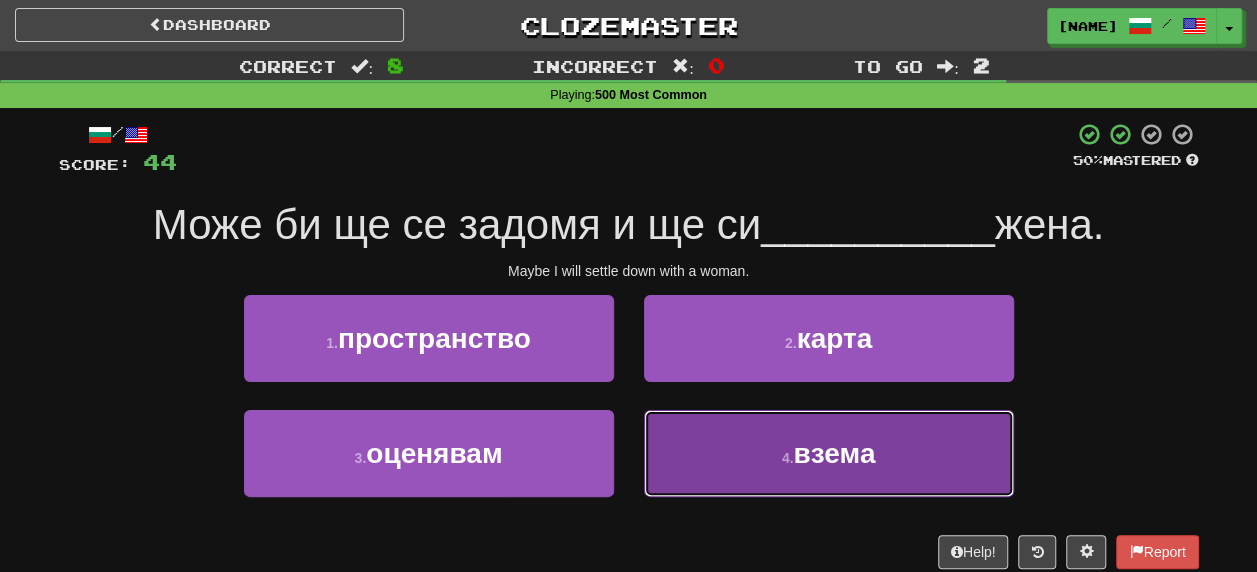click on "взема" at bounding box center [834, 453] 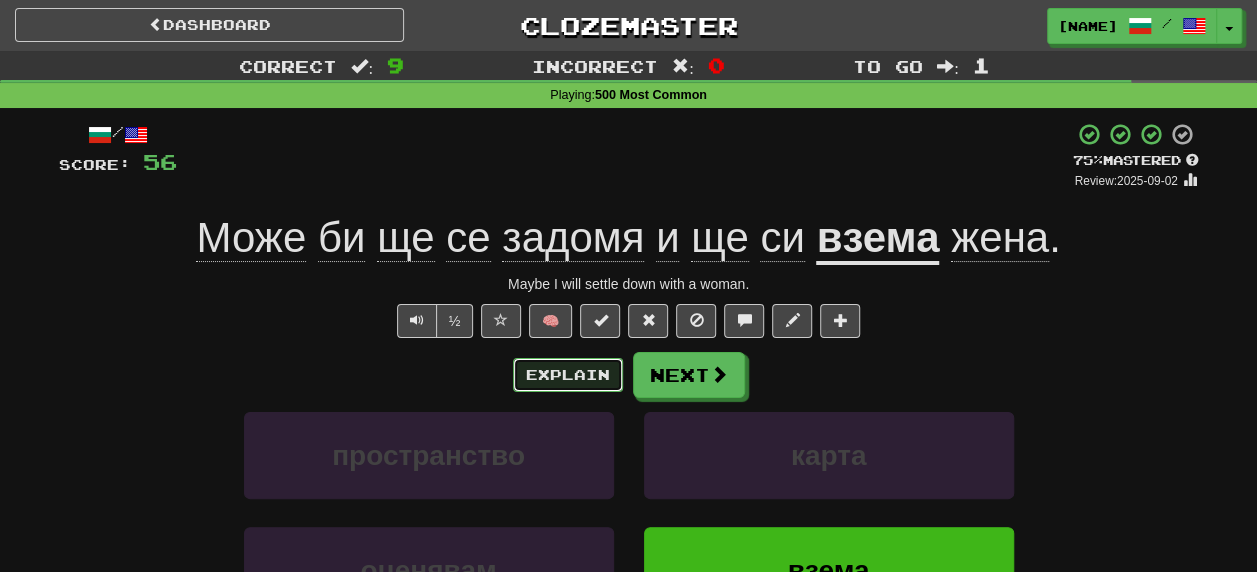 click on "Explain" at bounding box center (568, 375) 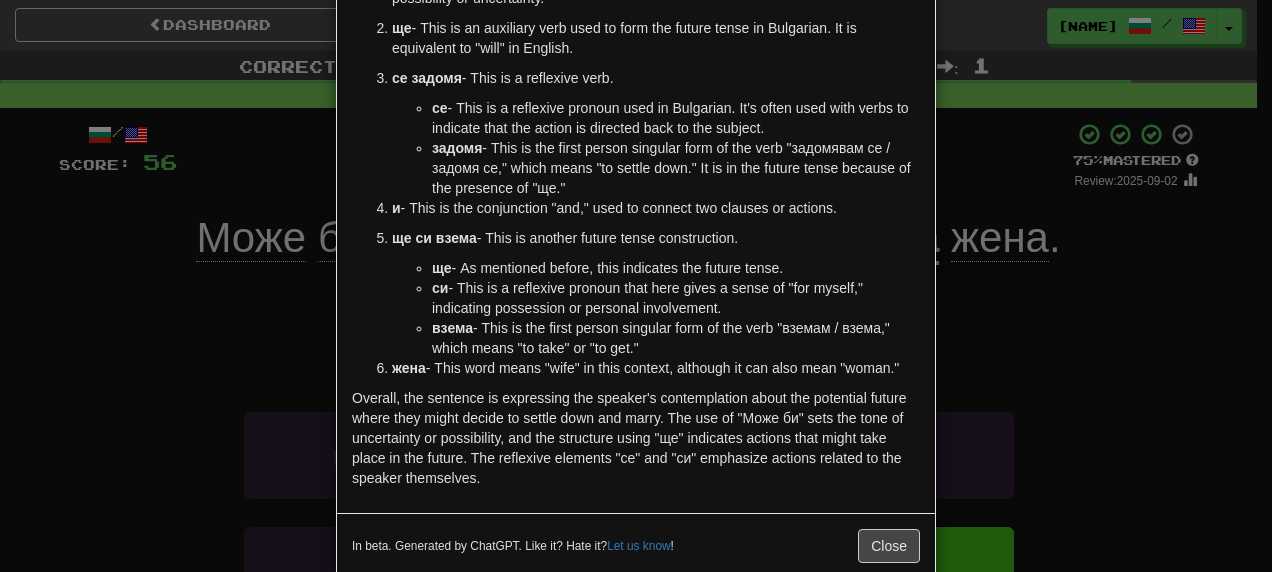 scroll, scrollTop: 200, scrollLeft: 0, axis: vertical 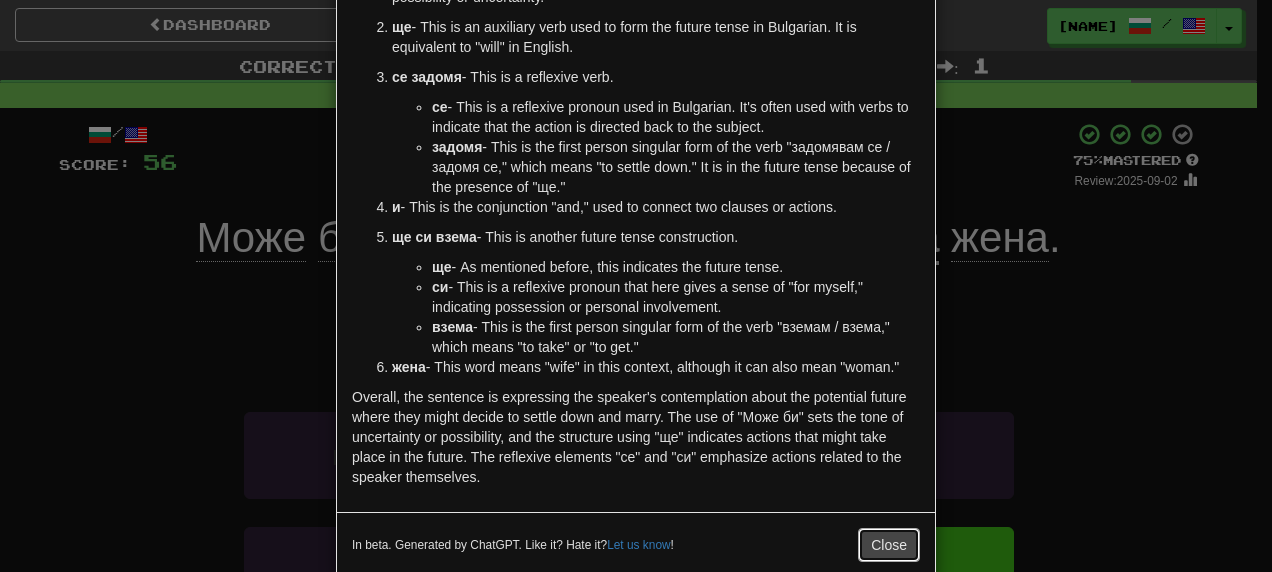 click on "Close" at bounding box center [889, 545] 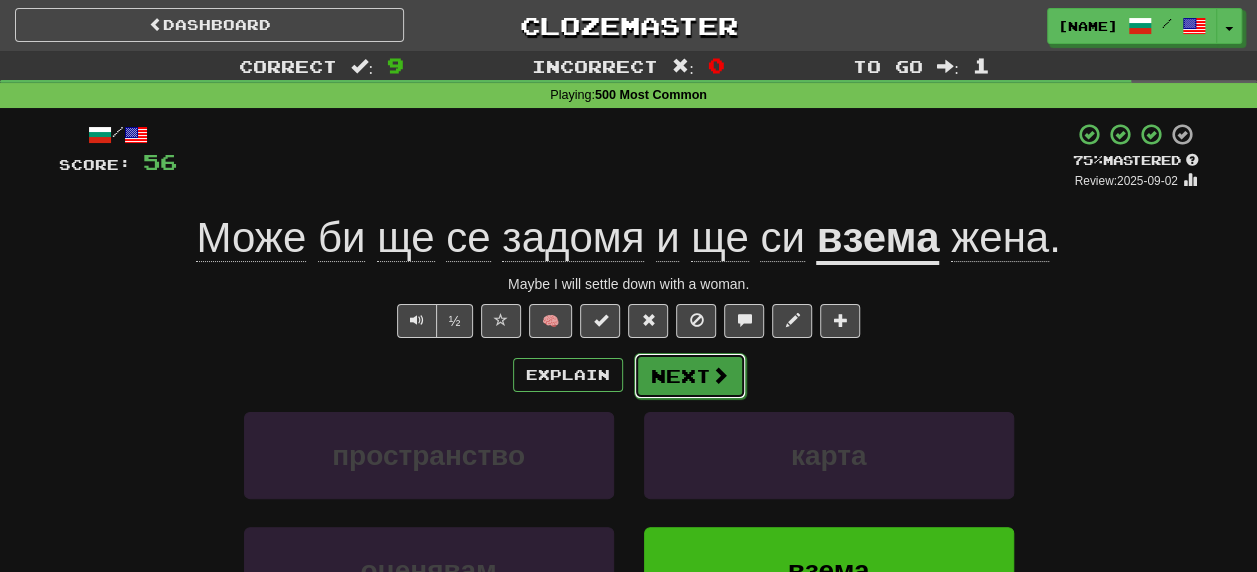 click on "Next" at bounding box center [690, 376] 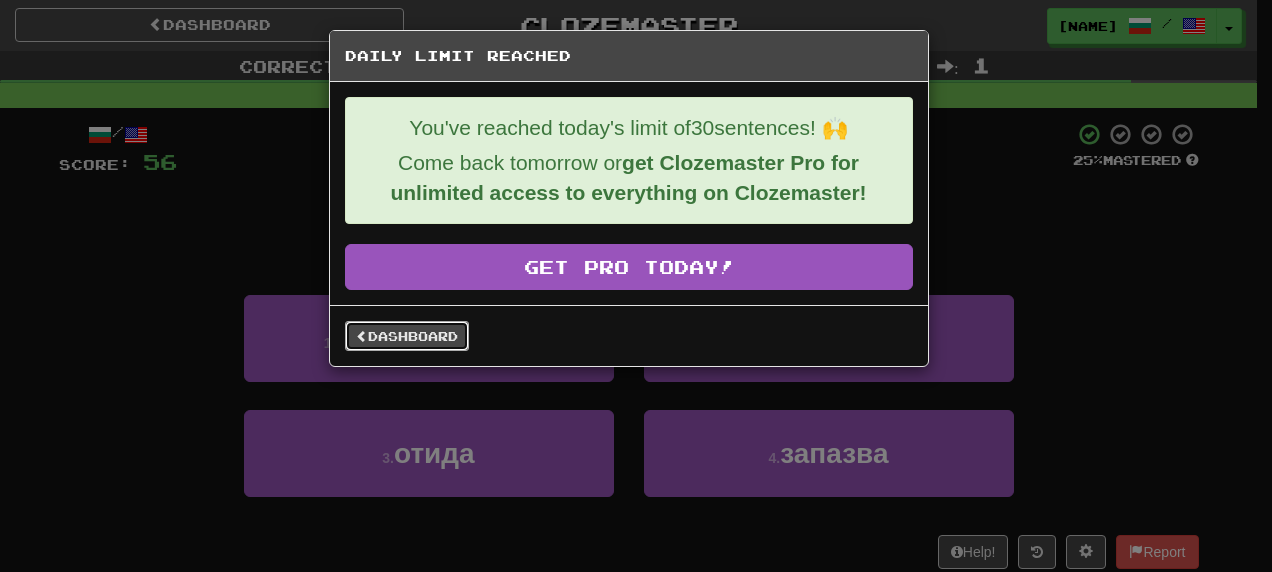 click on "Dashboard" at bounding box center (407, 336) 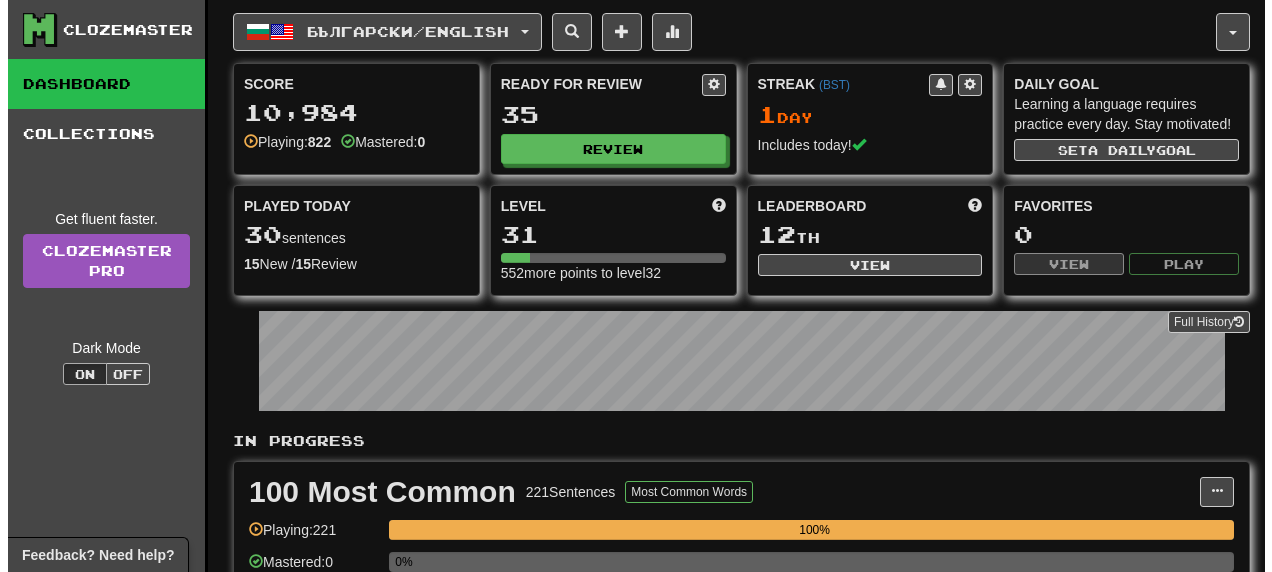 scroll, scrollTop: 0, scrollLeft: 0, axis: both 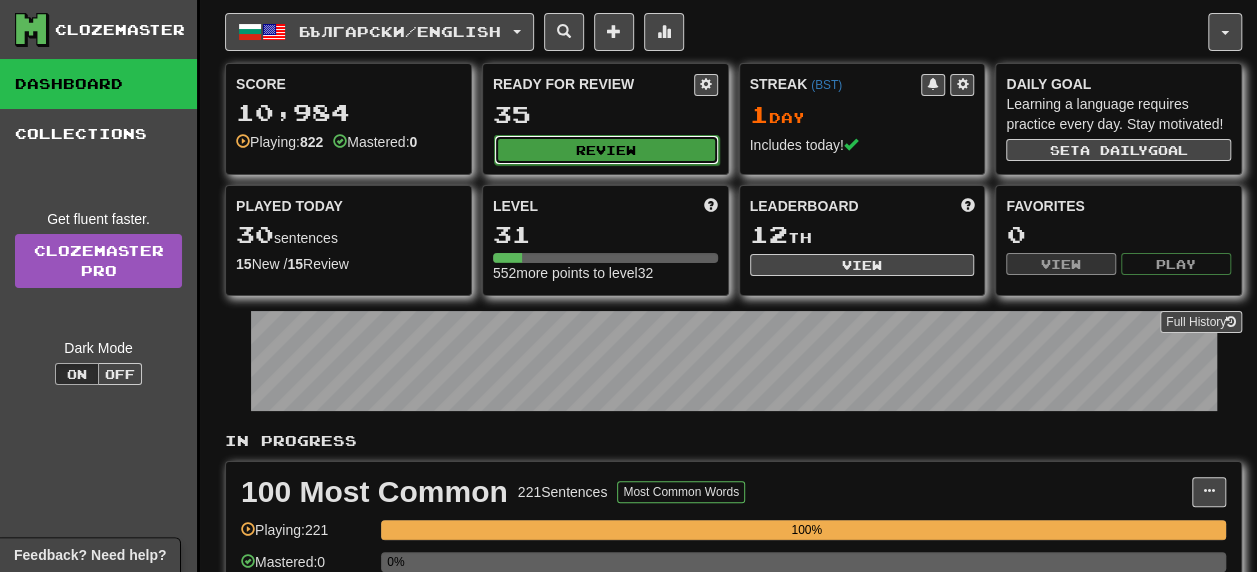 click on "Review" at bounding box center [606, 150] 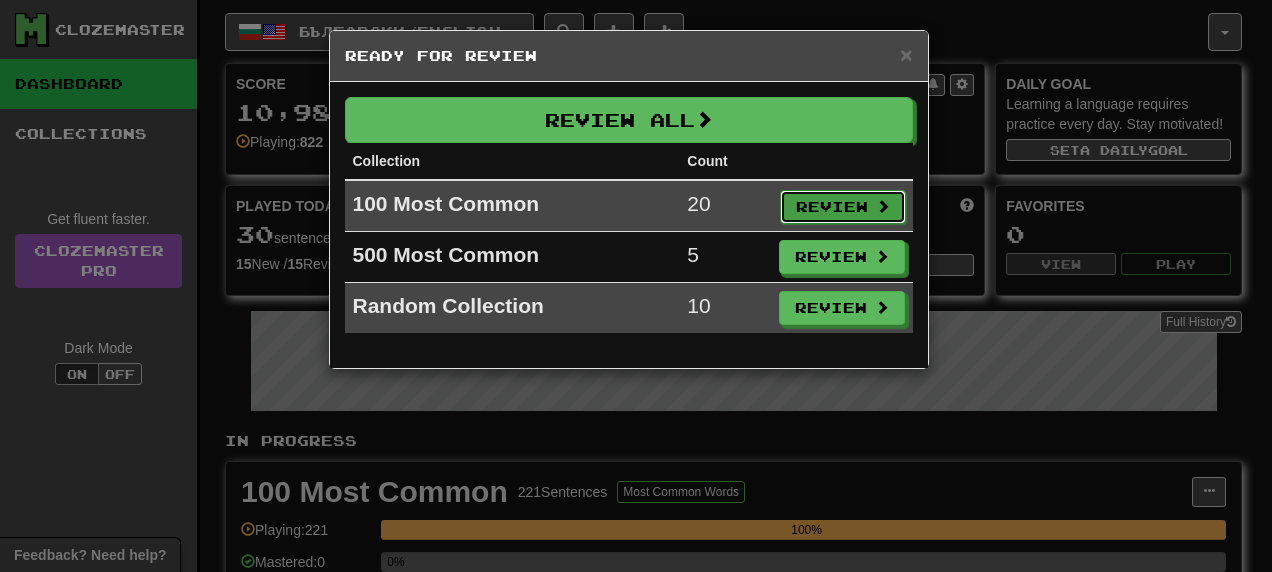 click on "Review" at bounding box center [843, 207] 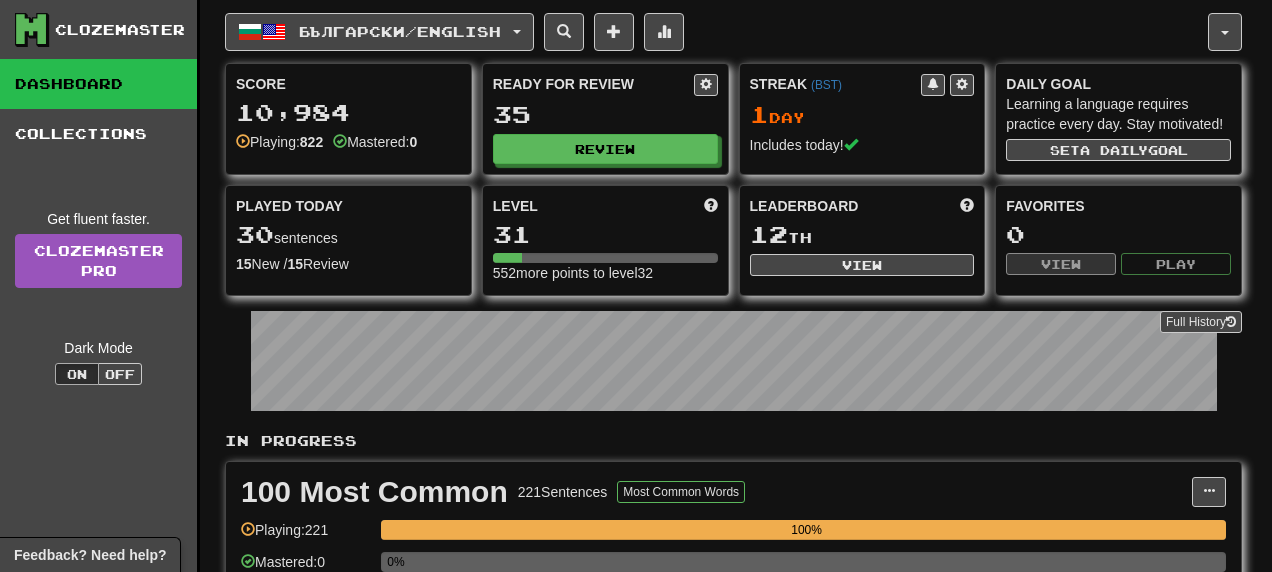 select on "**" 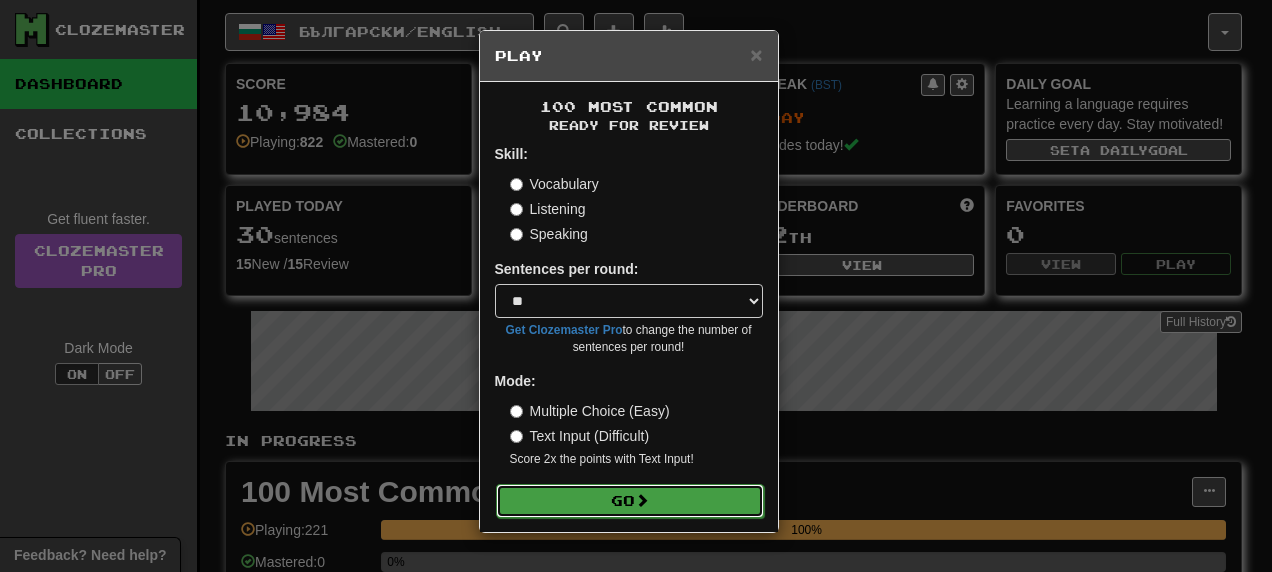 click at bounding box center [642, 500] 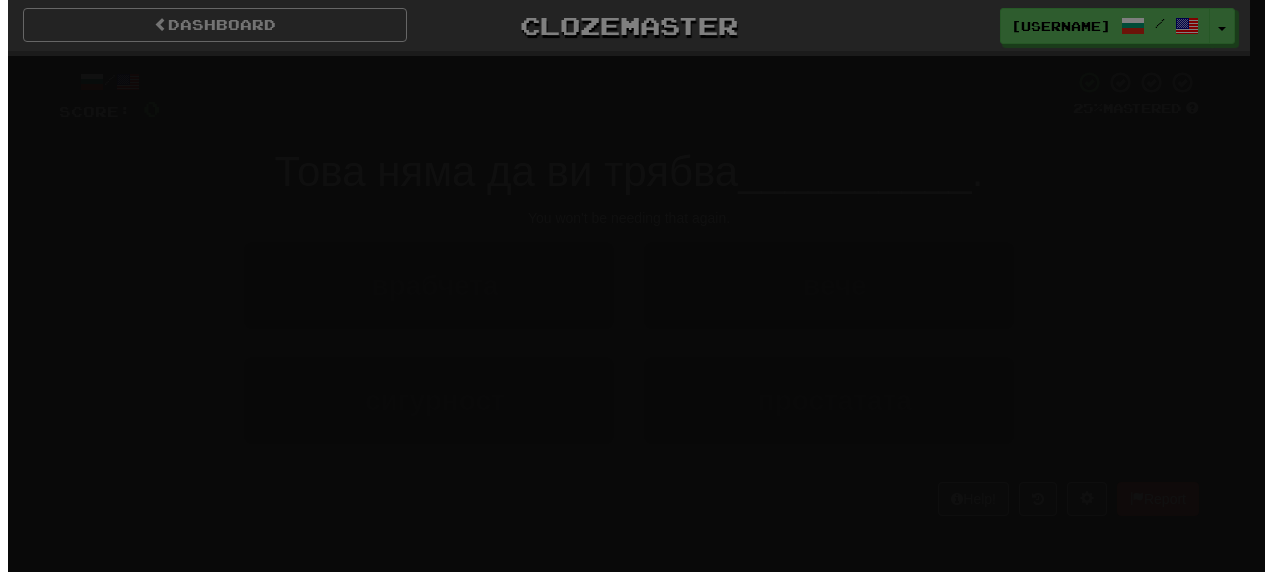 scroll, scrollTop: 0, scrollLeft: 0, axis: both 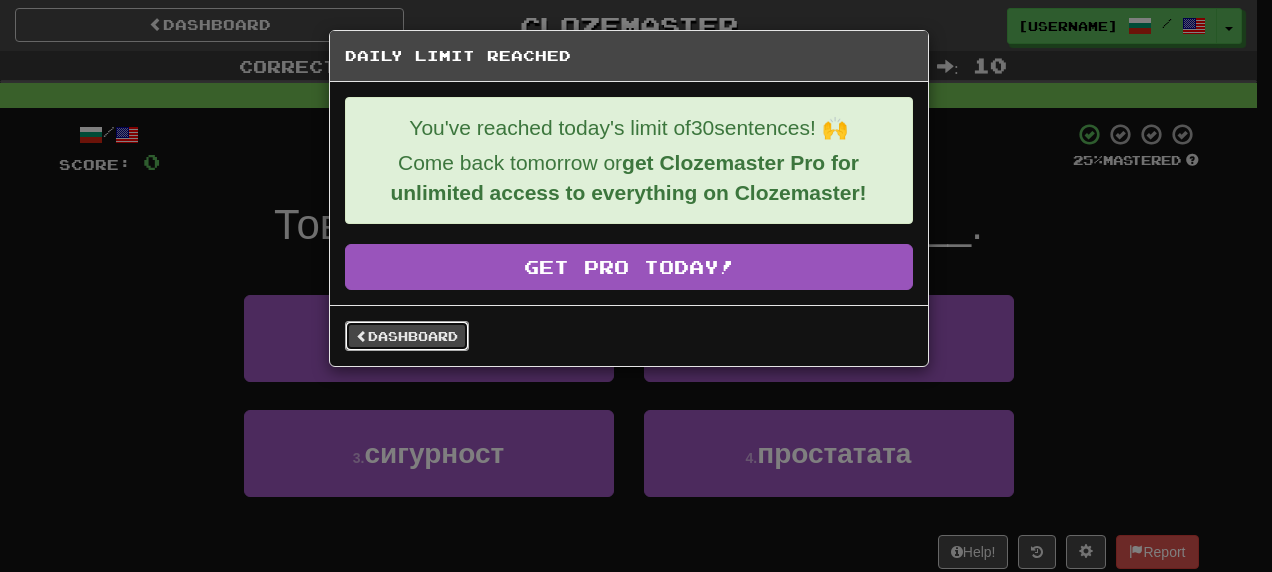 click on "Dashboard" at bounding box center [407, 336] 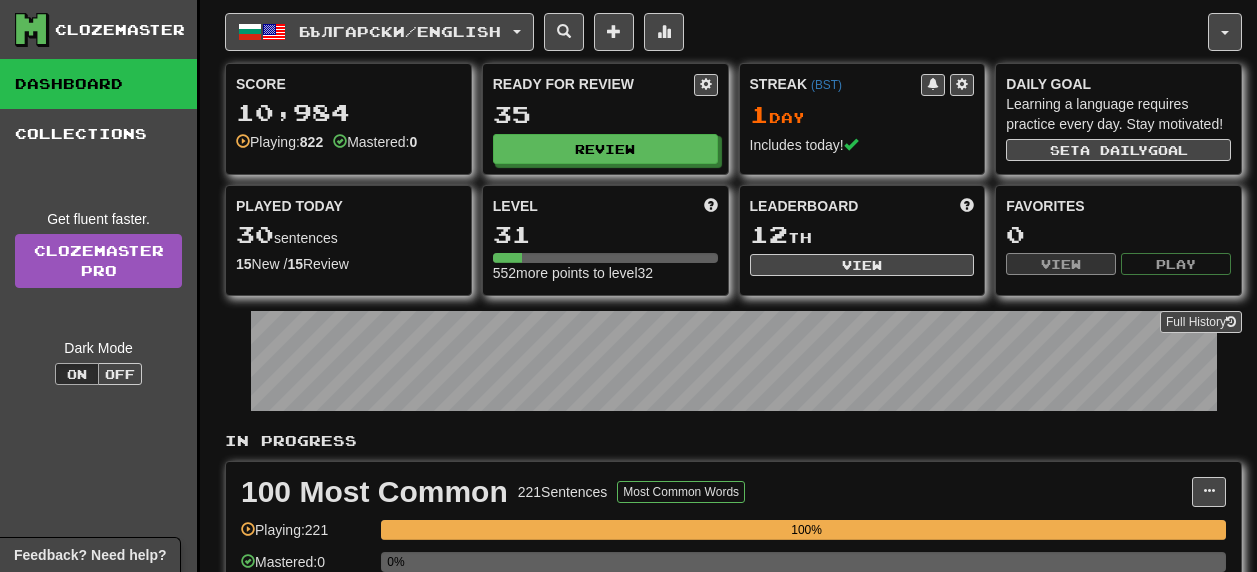 scroll, scrollTop: 0, scrollLeft: 0, axis: both 